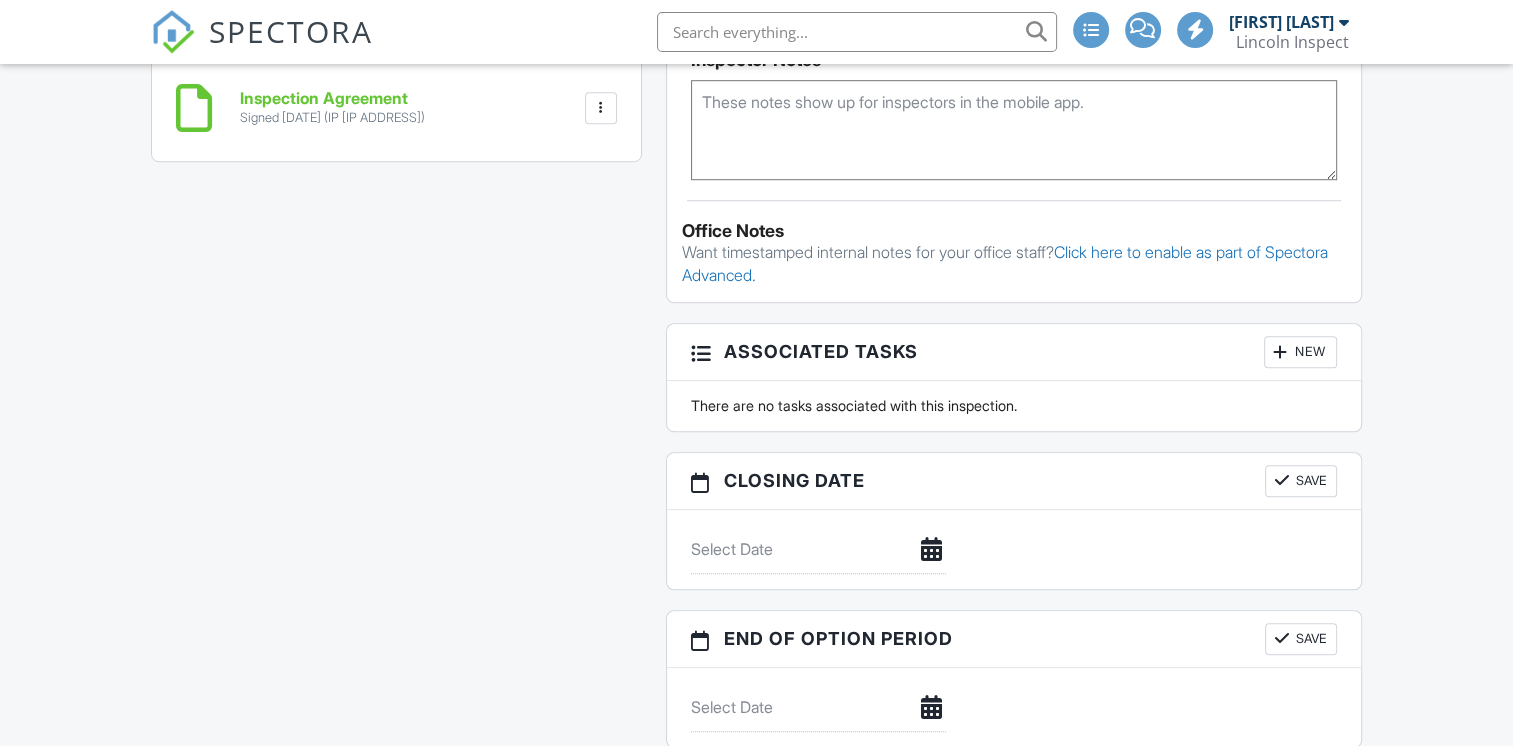 scroll, scrollTop: 1377, scrollLeft: 0, axis: vertical 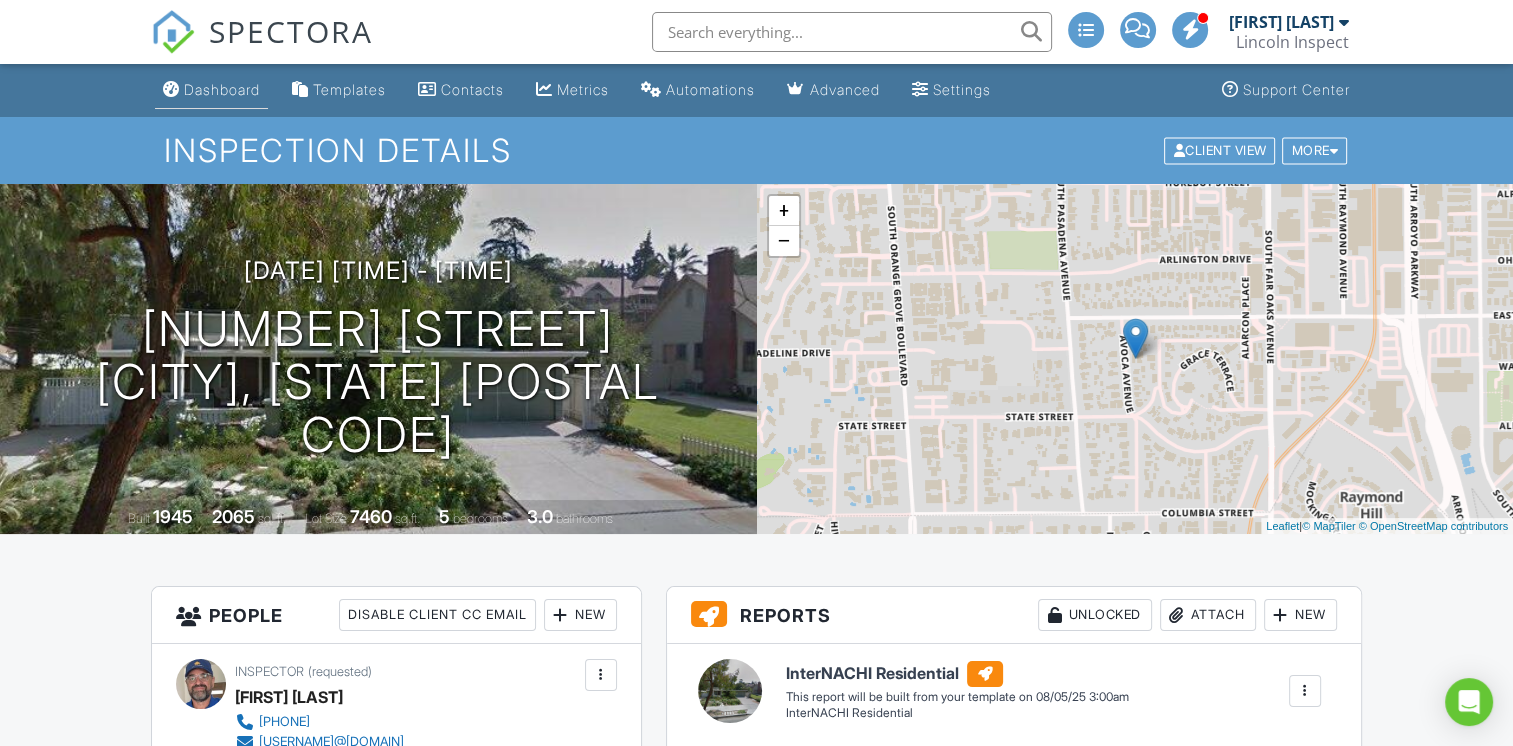 click on "Dashboard" at bounding box center (222, 89) 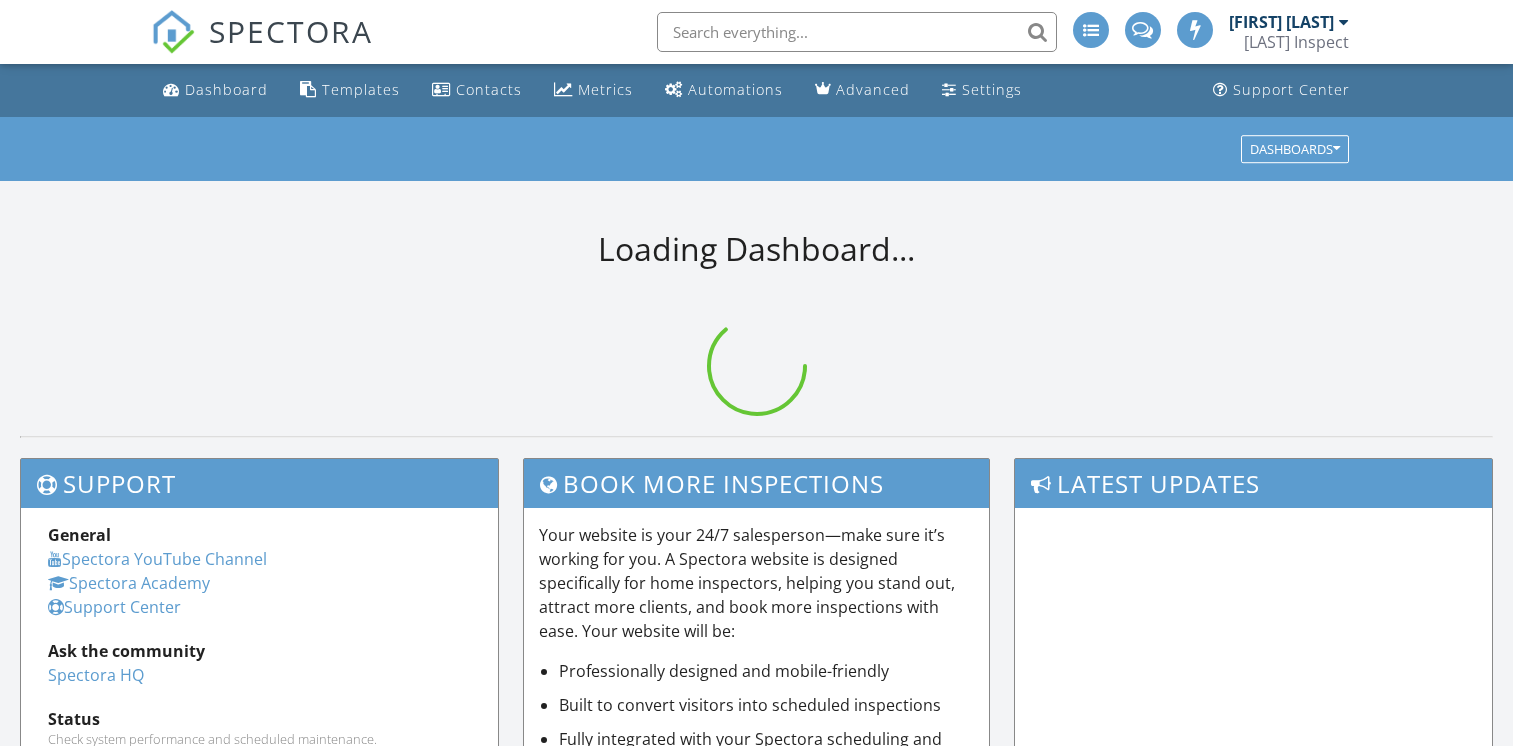 scroll, scrollTop: 0, scrollLeft: 0, axis: both 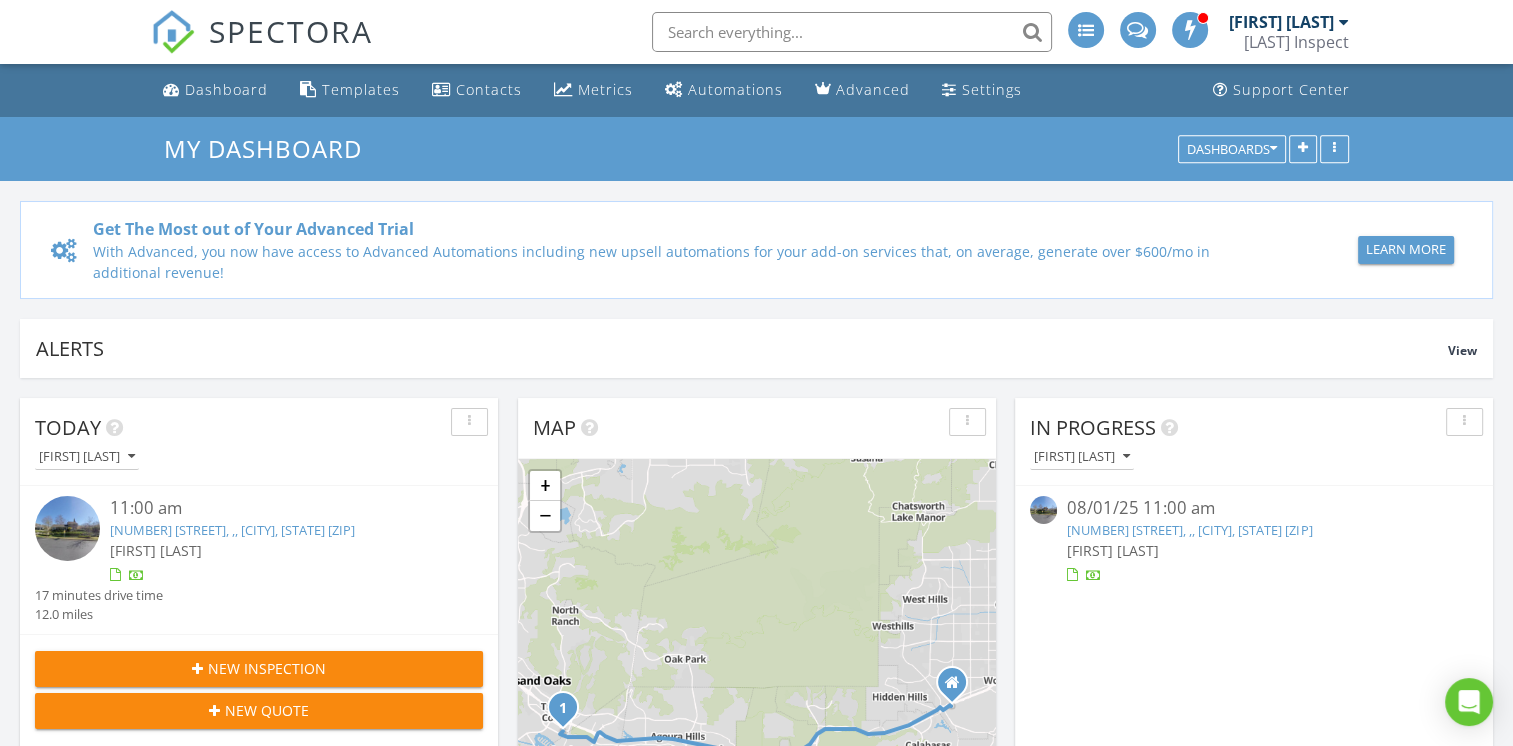 click on "New Inspection" at bounding box center [259, 668] 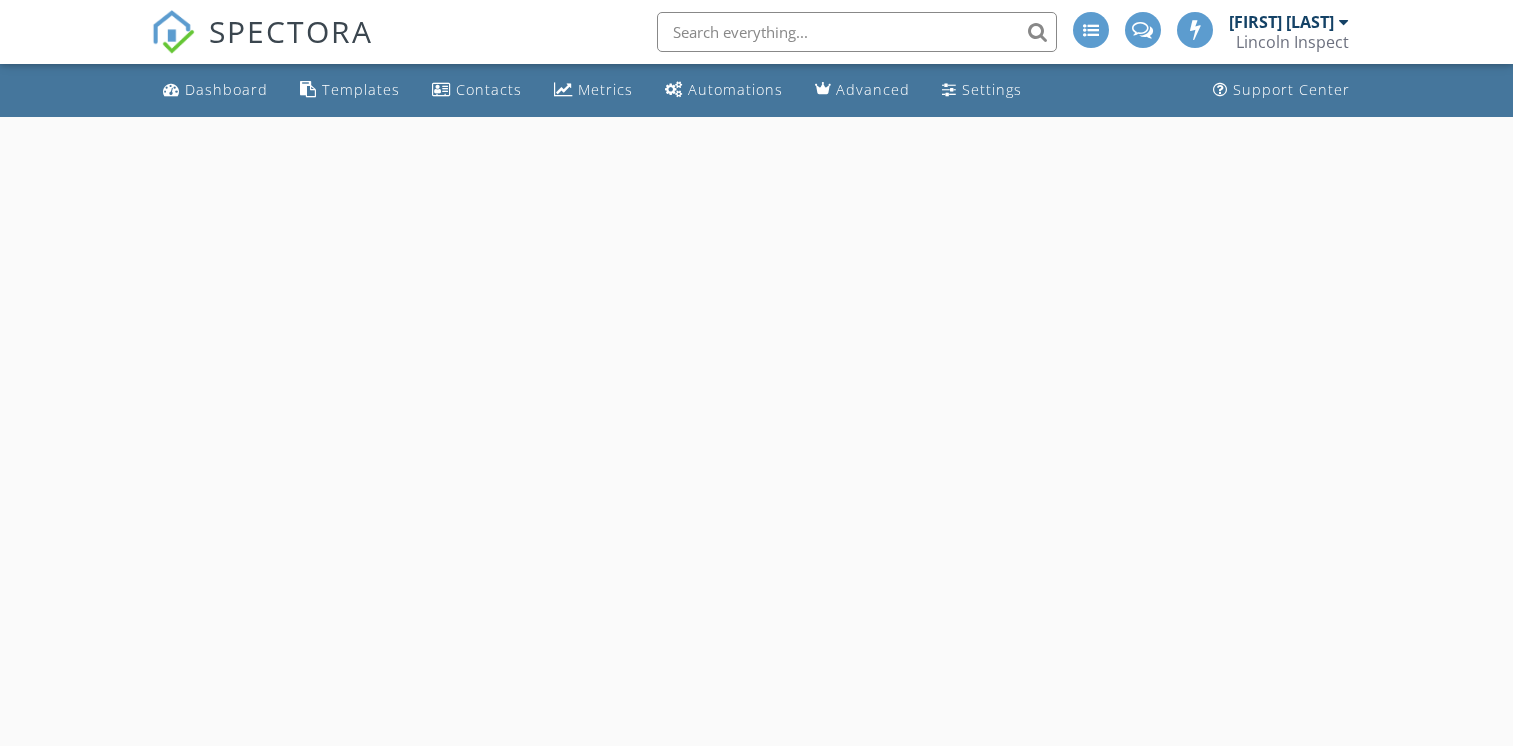 scroll, scrollTop: 0, scrollLeft: 0, axis: both 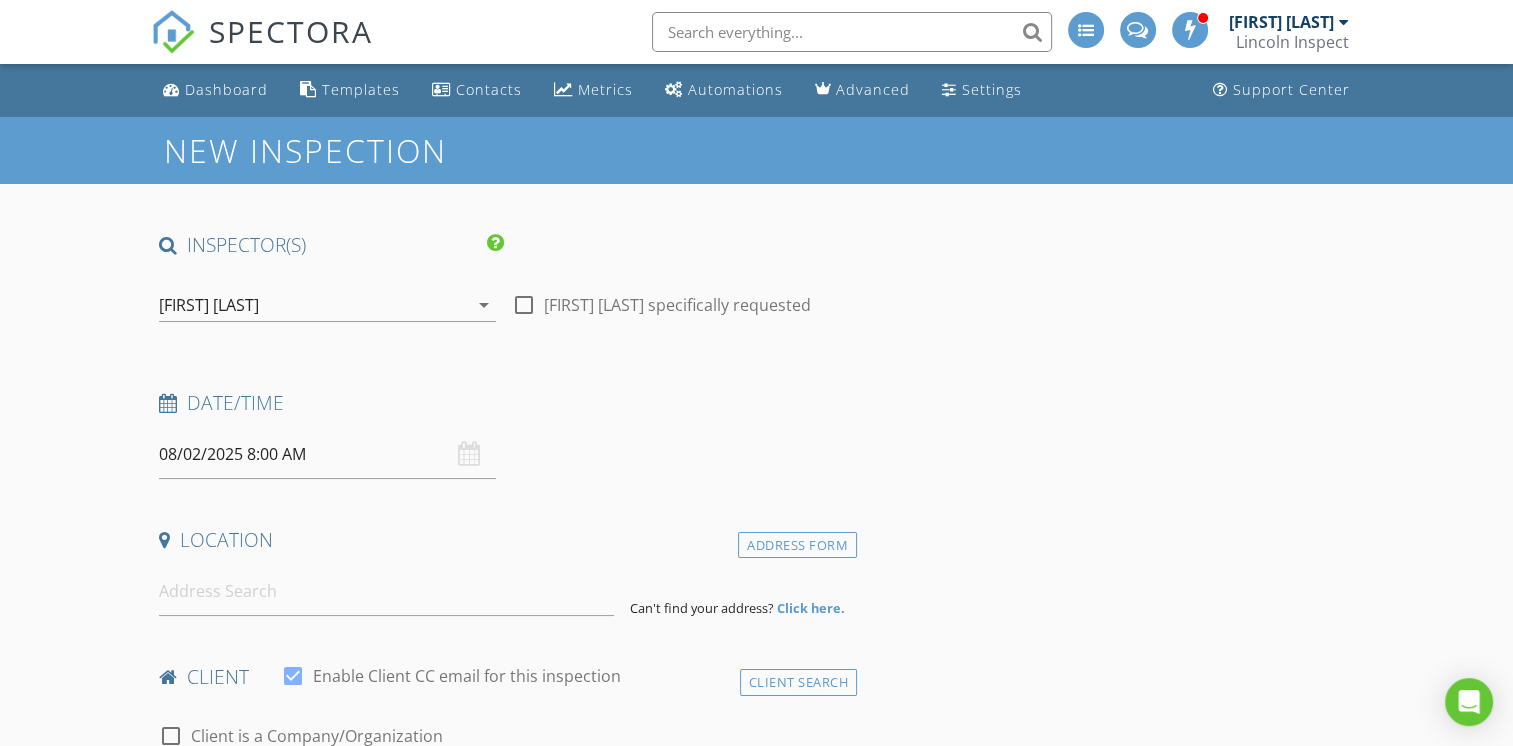 click at bounding box center (524, 305) 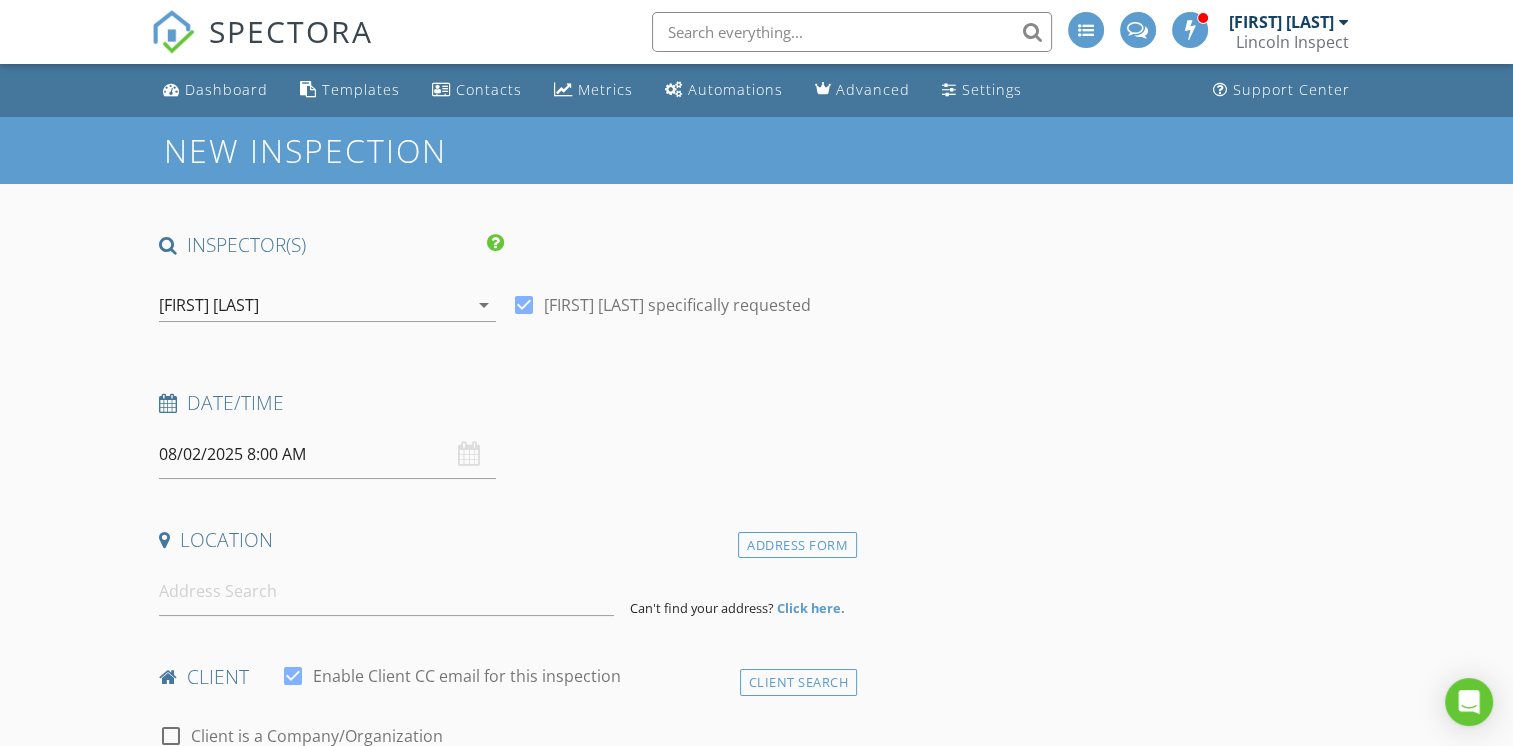 click on "08/02/2025 8:00 AM" at bounding box center (327, 454) 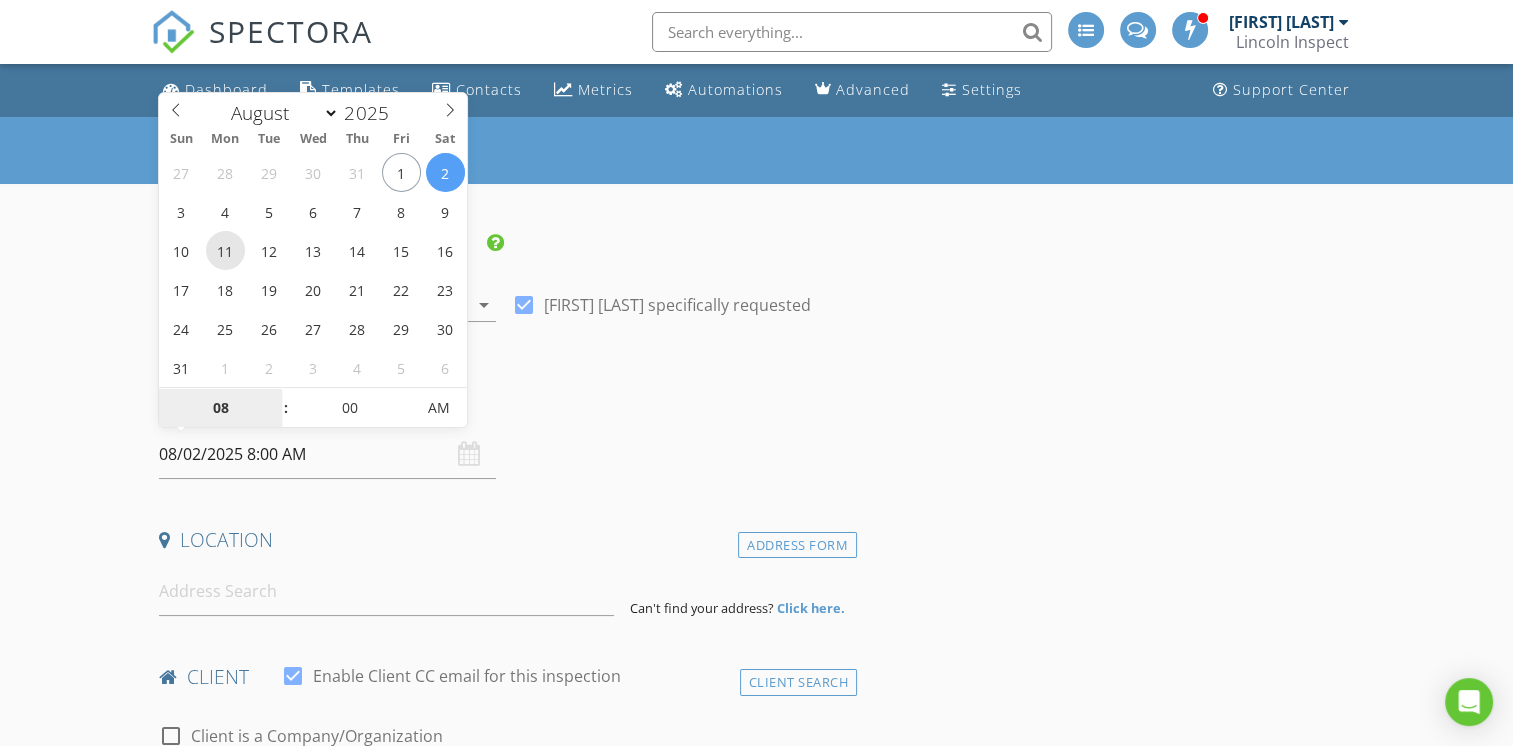 type on "08/11/2025 8:00 AM" 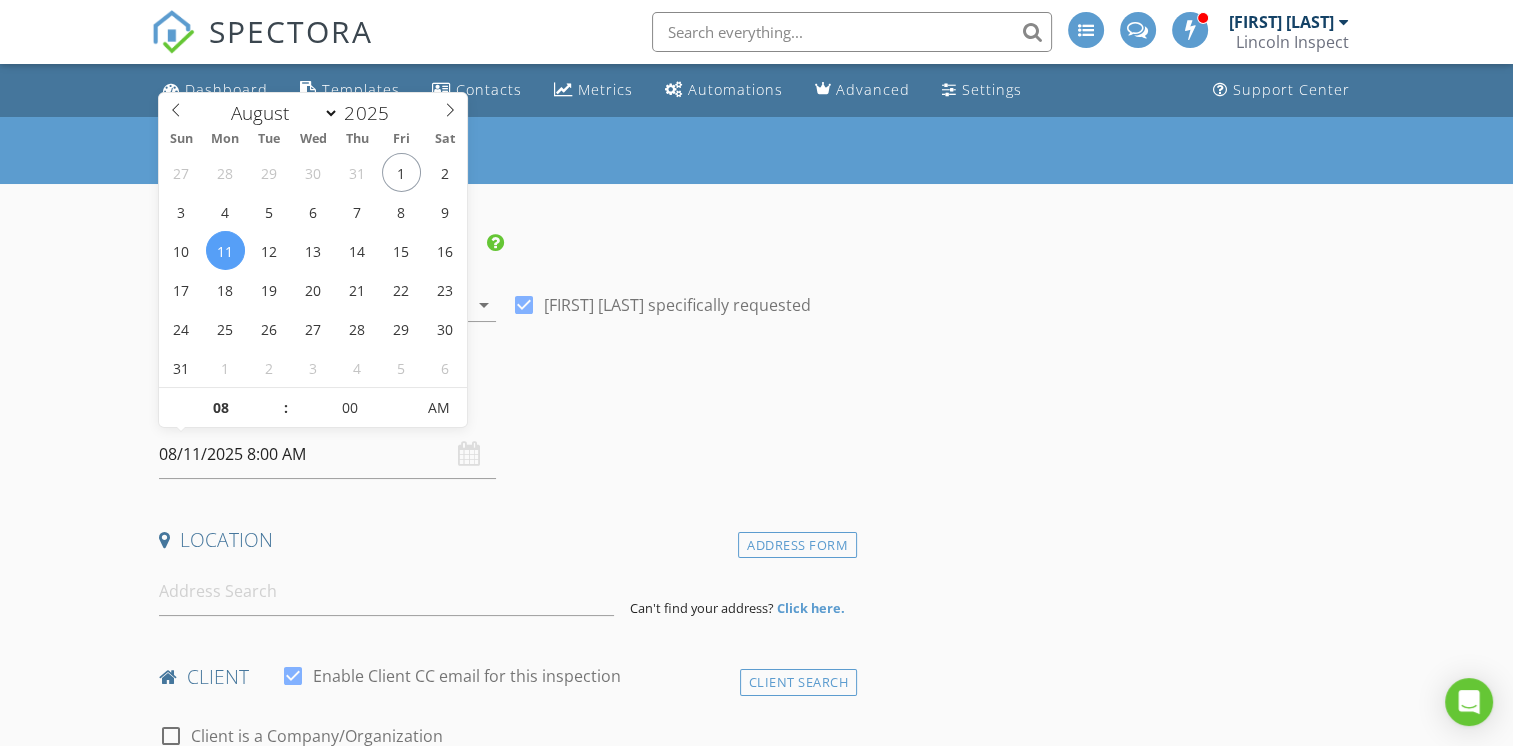 click on "08/11/2025 8:00 AM" at bounding box center (327, 454) 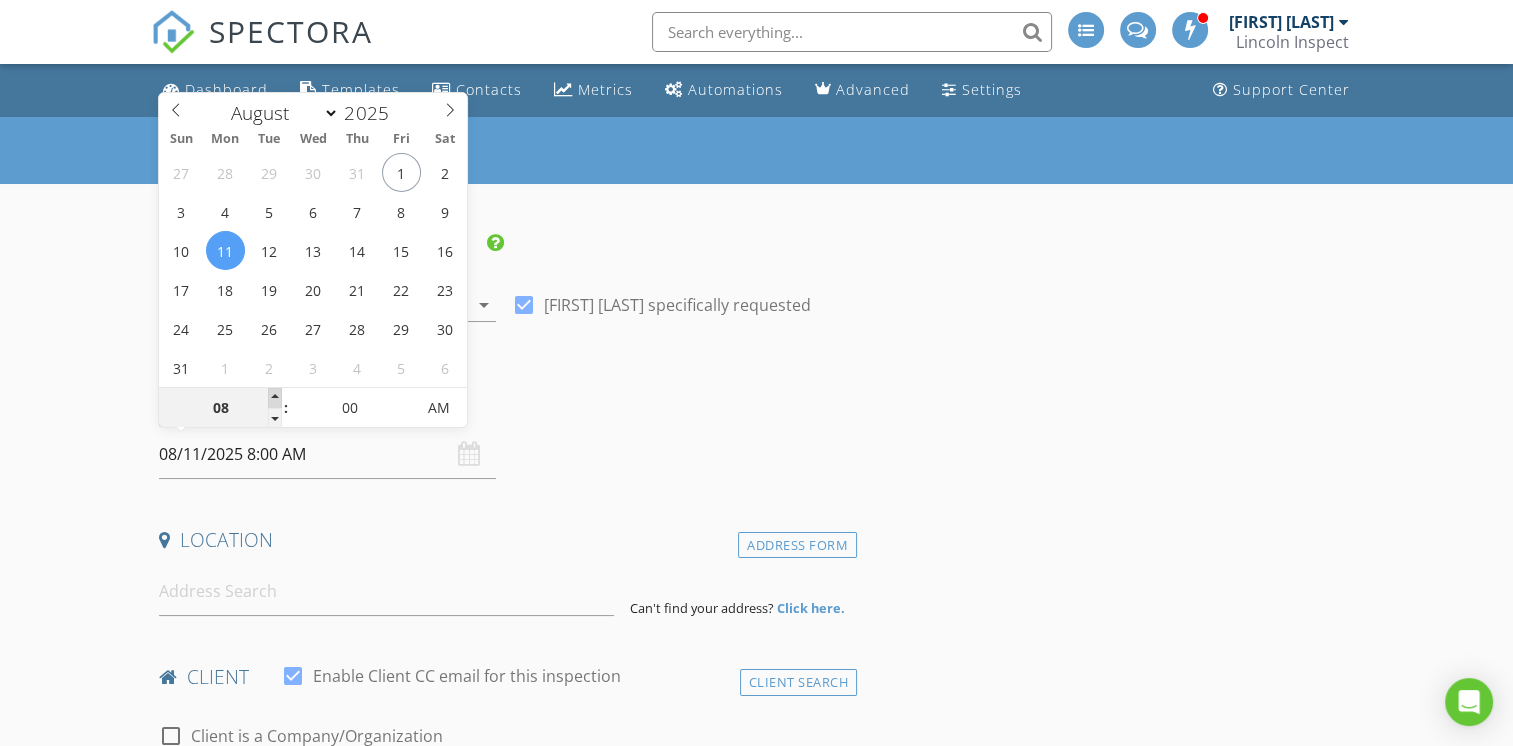 type on "09" 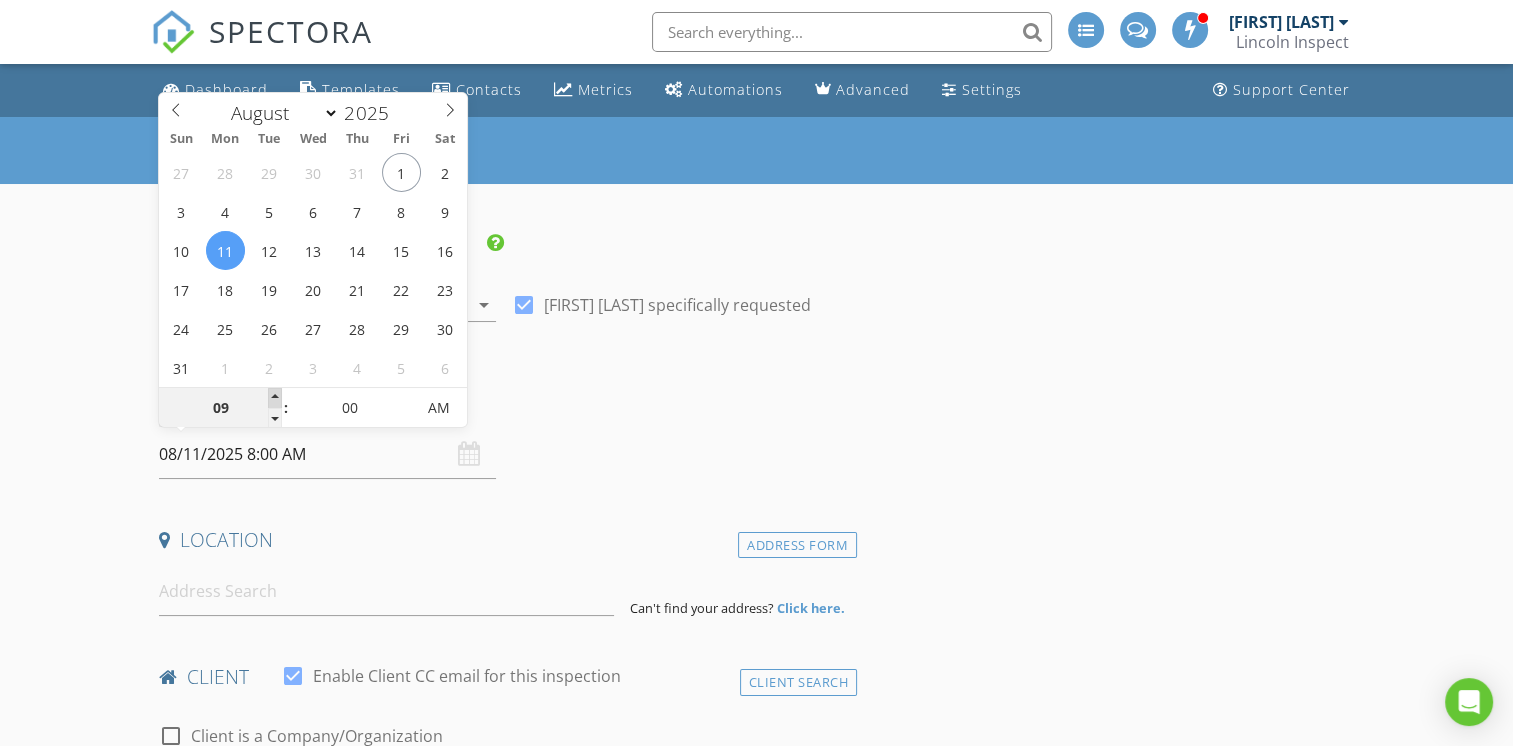 type on "08/11/2025 9:00 AM" 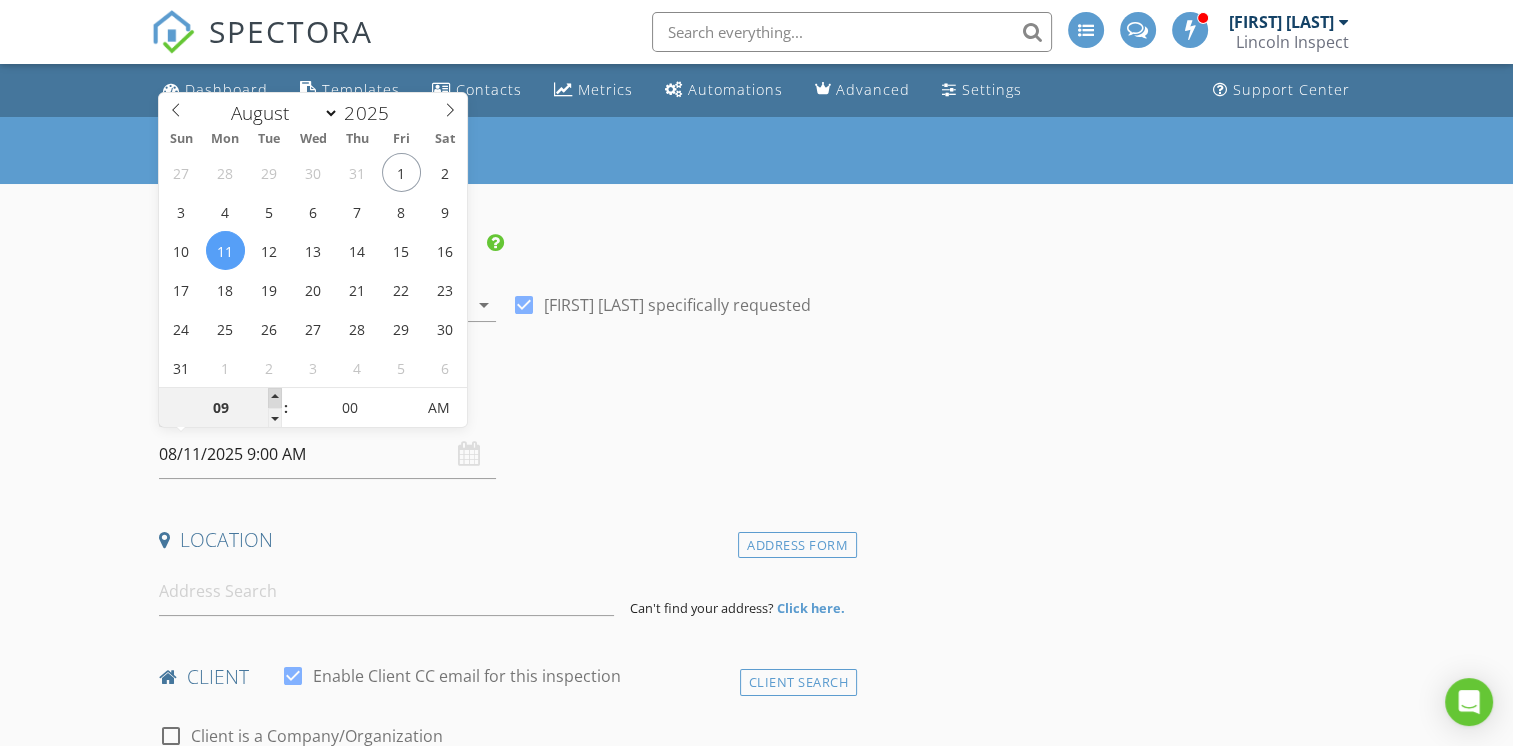 click at bounding box center [275, 398] 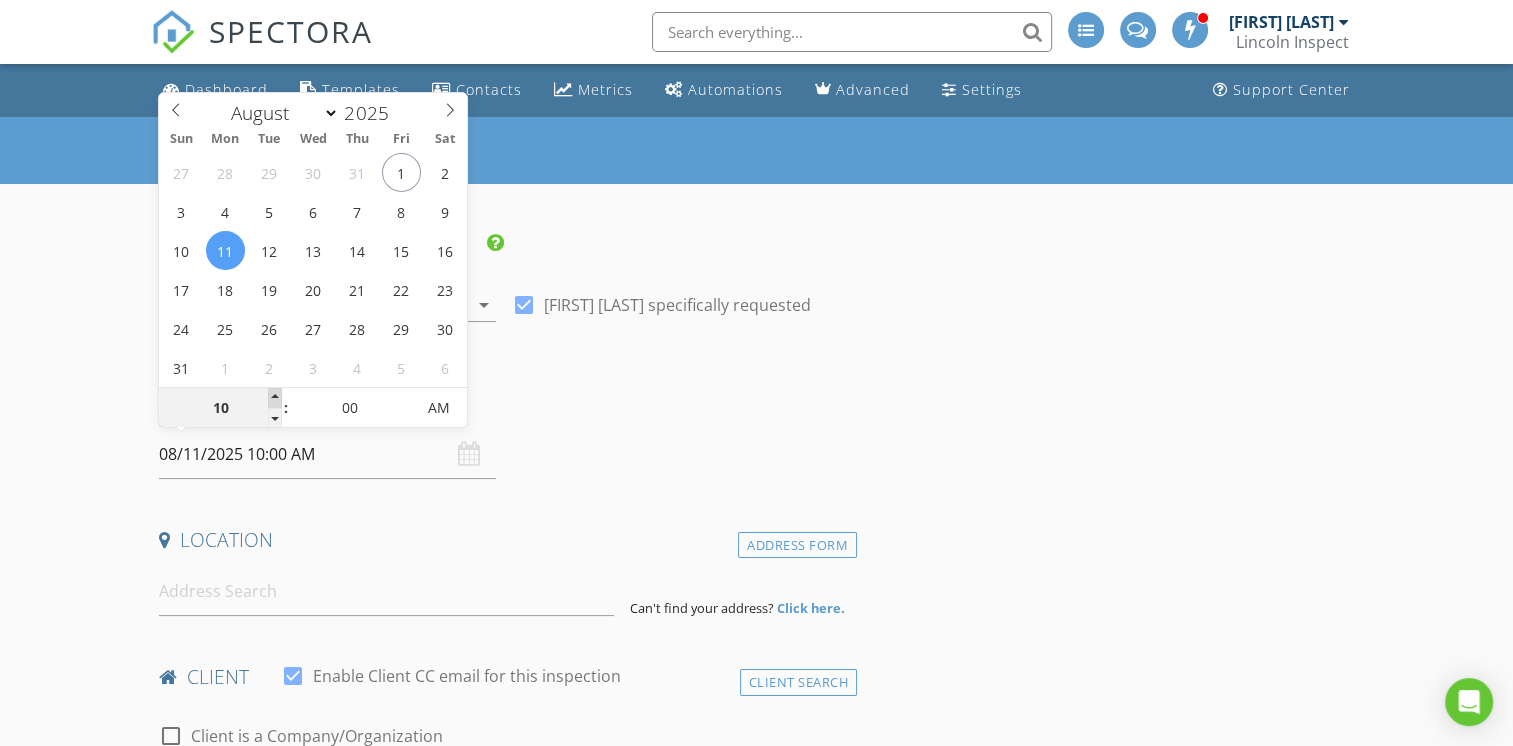 click at bounding box center (275, 398) 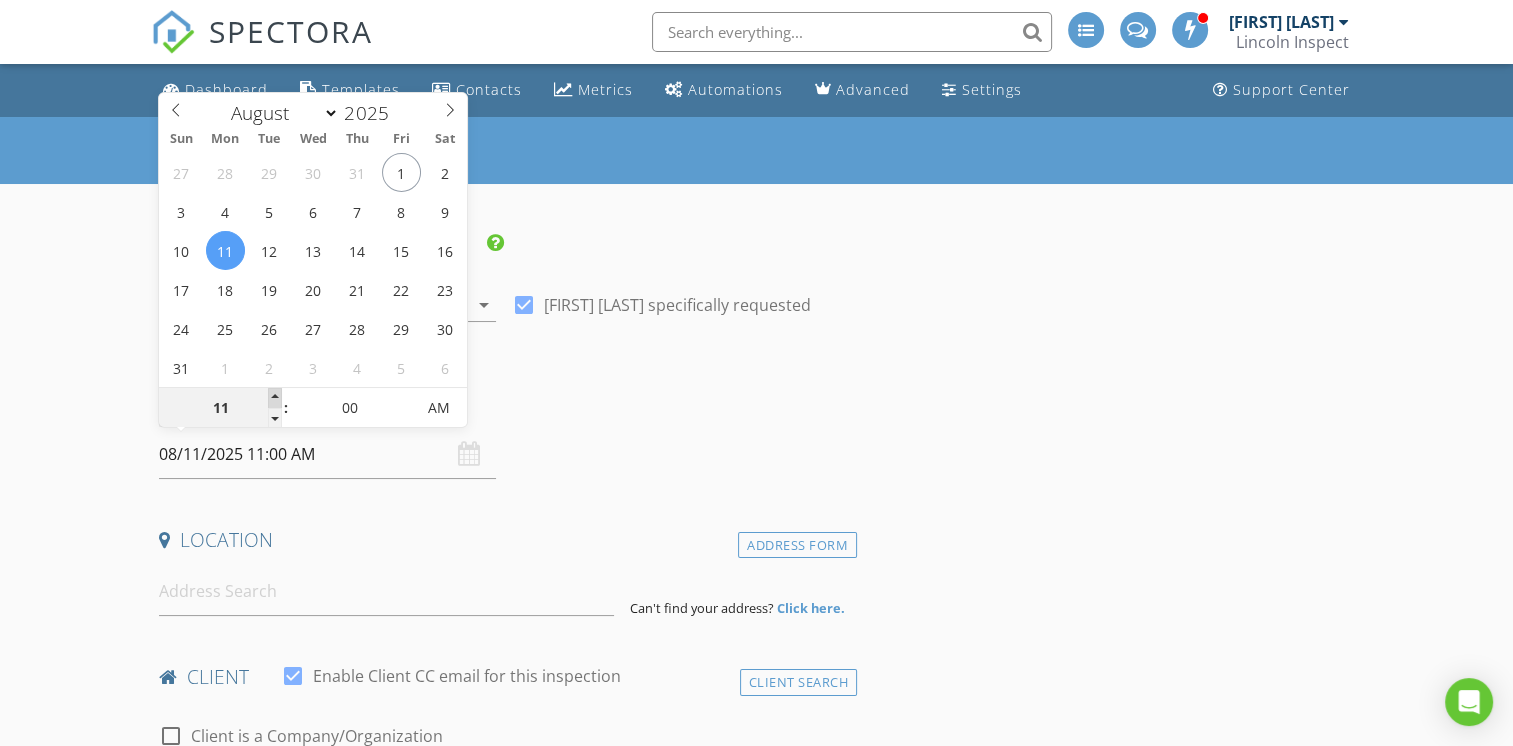 click at bounding box center (275, 398) 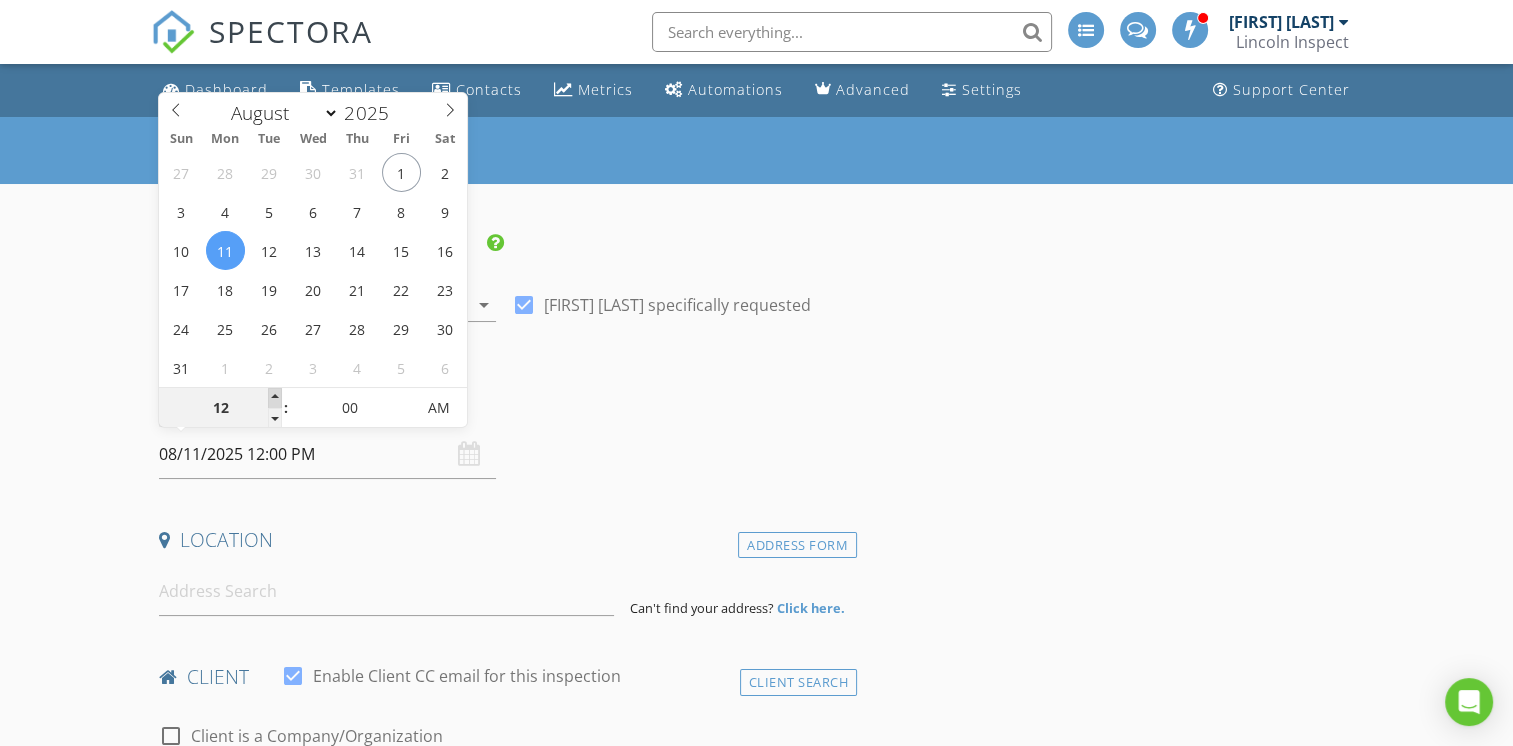 click at bounding box center [275, 398] 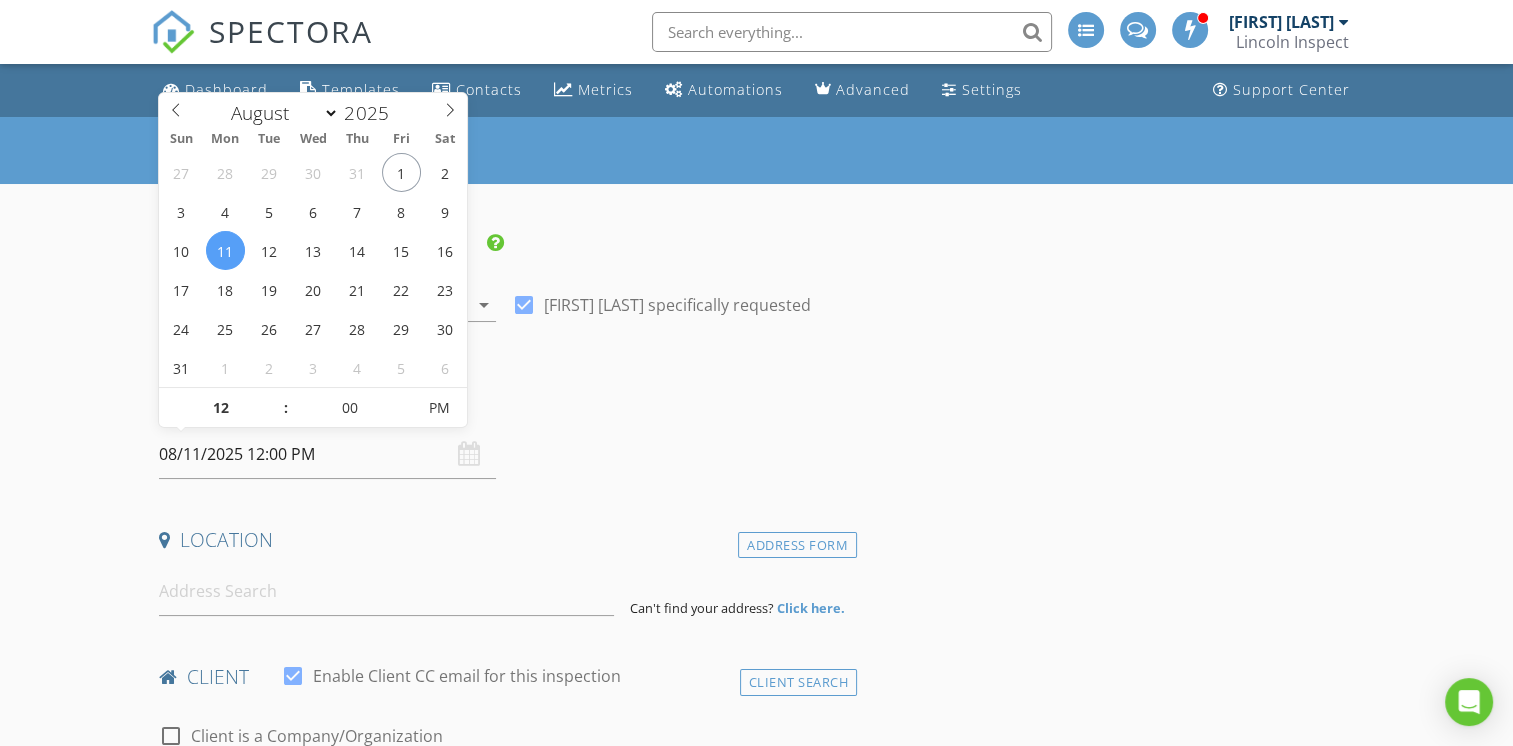 click on "08/11/2025 12:00 PM" at bounding box center [327, 454] 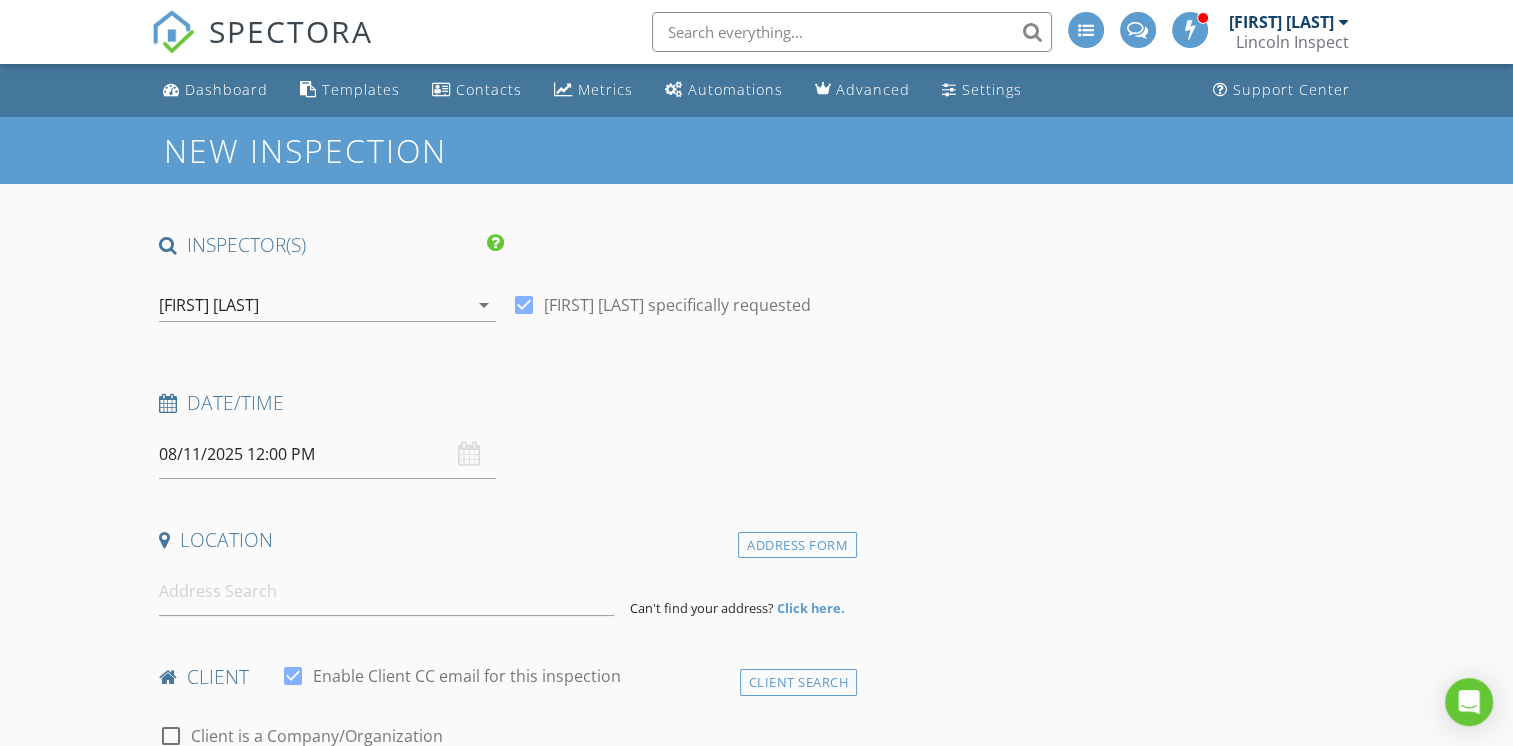 click on "INSPECTOR(S)
check_box   Christian Lincoln   PRIMARY   Christian Lincoln arrow_drop_down   check_box Christian Lincoln specifically requested
Date/Time
08/11/2025 12:00 PM
Location
Address Form       Can't find your address?   Click here.
client
check_box Enable Client CC email for this inspection   Client Search     check_box_outline_blank Client is a Company/Organization     First Name   Last Name   Email   CC Email   Phone           Notes   Private Notes
ADD ADDITIONAL client
SERVICES
check_box_outline_blank   Sewer Scope 50’   50 feet of sewer scoping video in each clean out check_box_outline_blank   Basic Termite Assessment    Basic termite assessment in any accessible areas, crawlspace, attic, etc. check_box_outline_blank   Mold - - 2 Lab Samples    Two lab samples" at bounding box center [504, 1703] 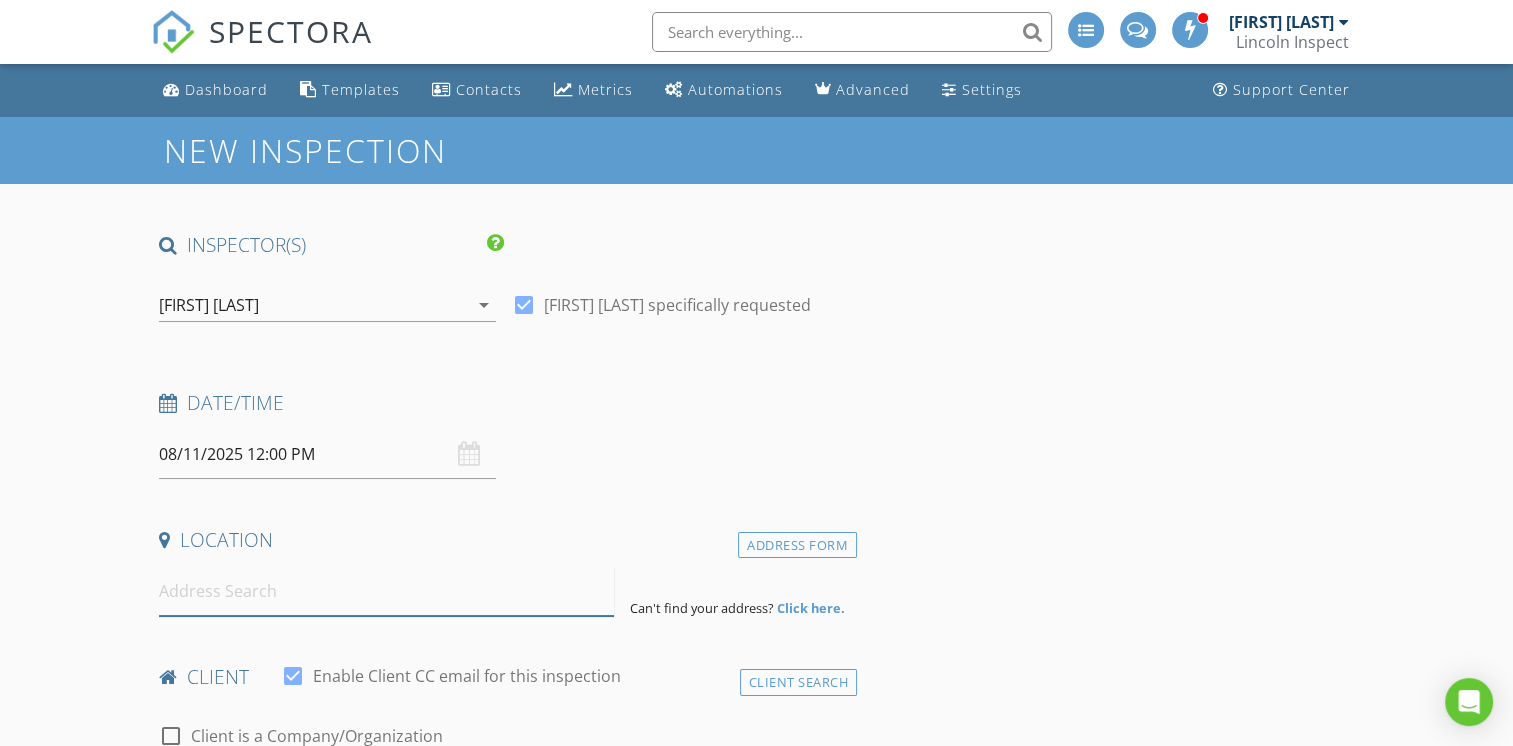 click at bounding box center [386, 591] 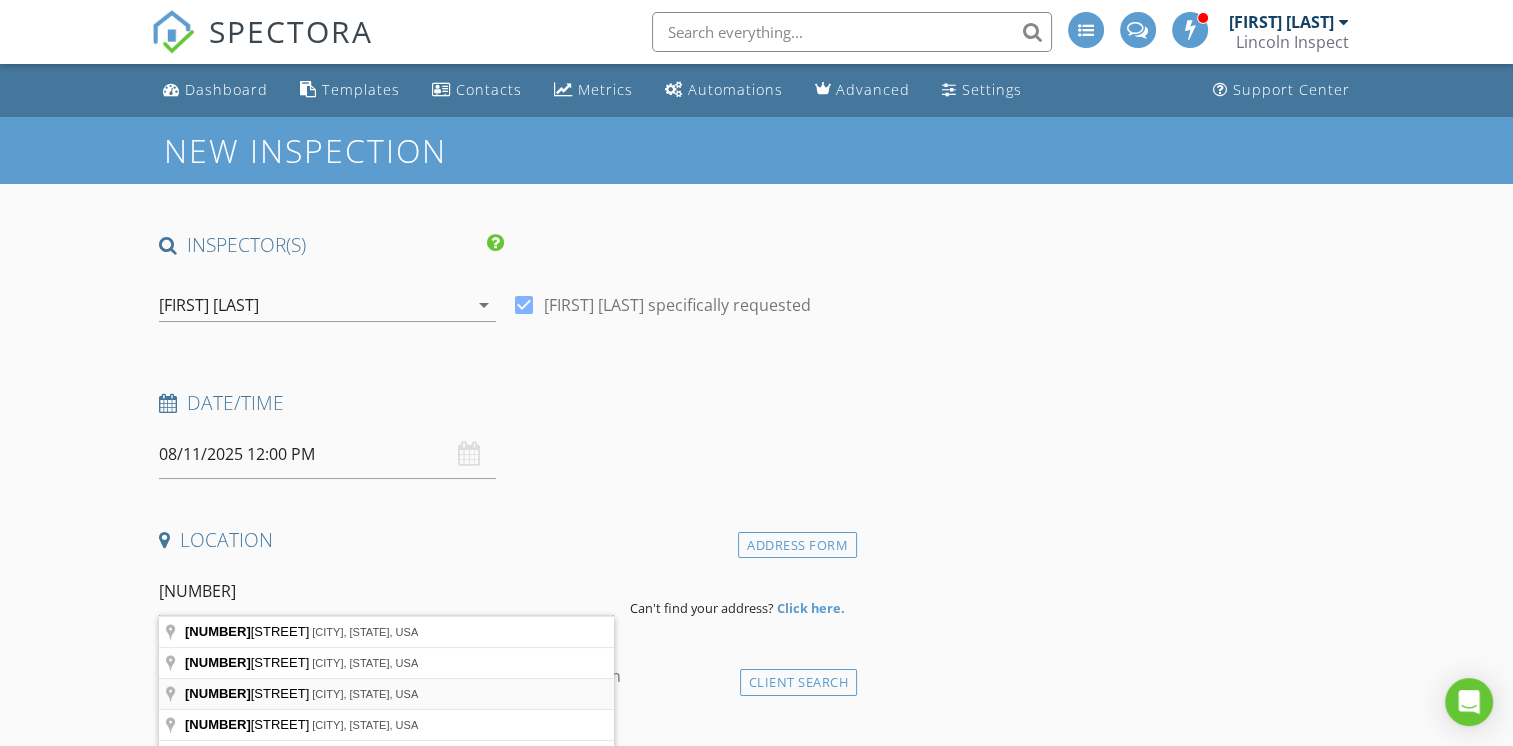 type on "29449 Via Diamante, Santa Clarita, CA, USA" 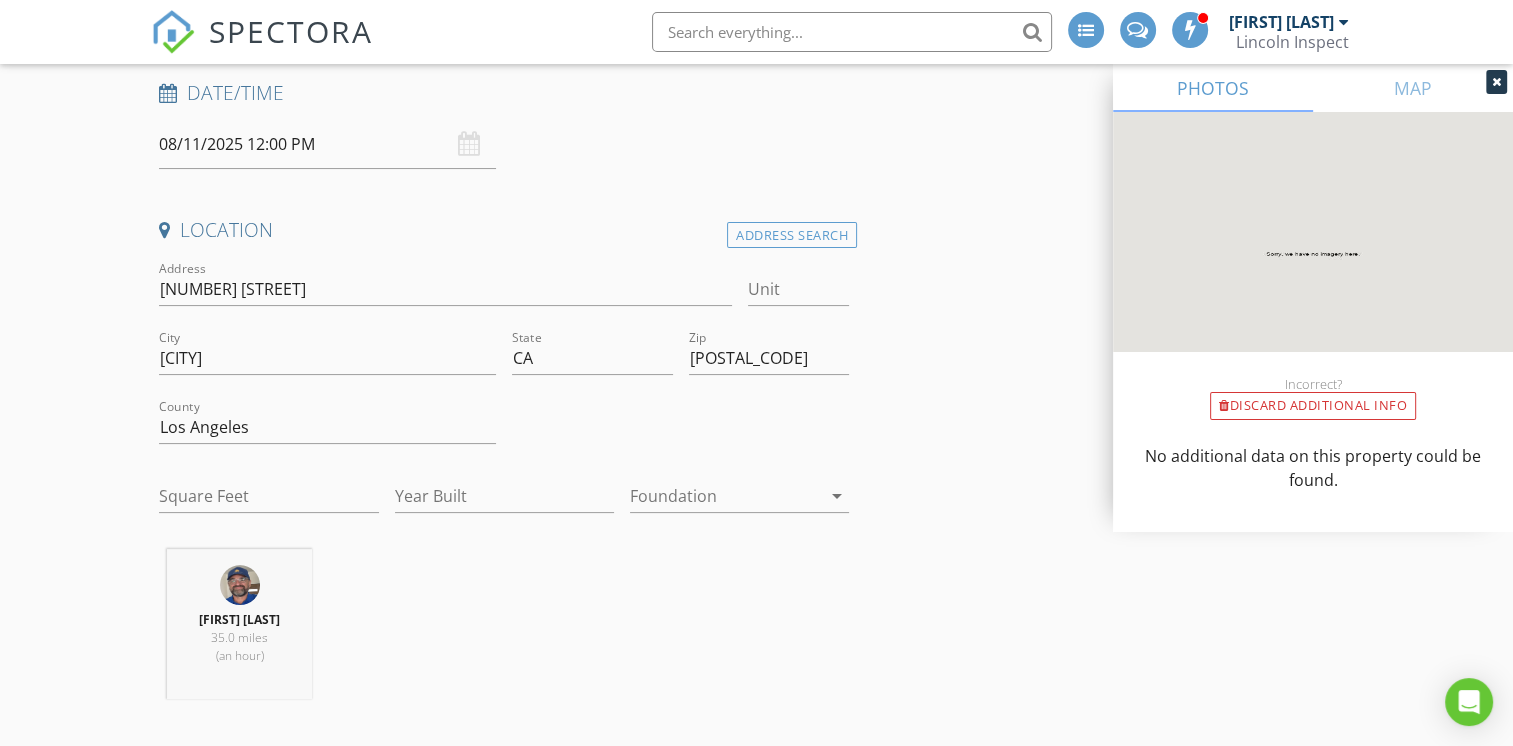 scroll, scrollTop: 584, scrollLeft: 0, axis: vertical 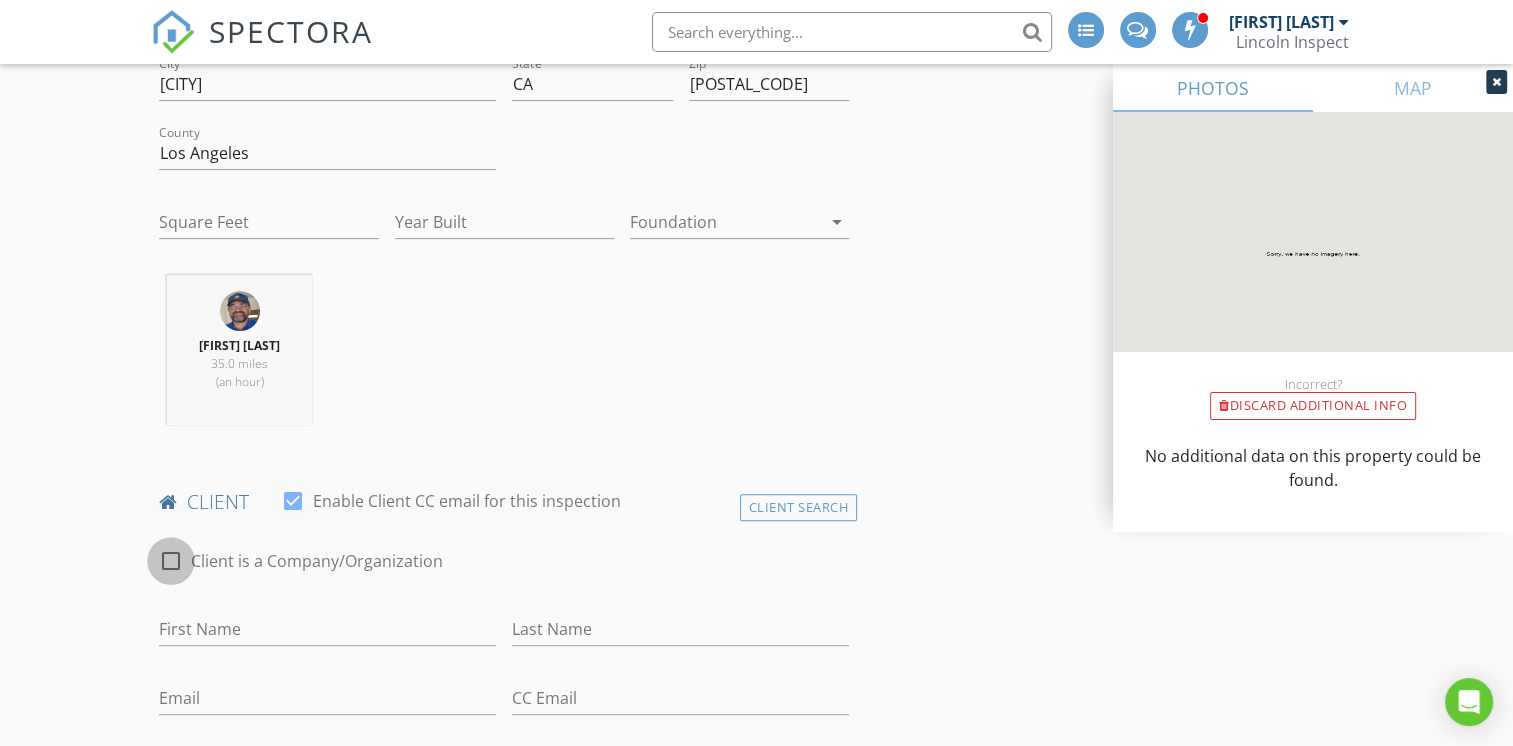 click at bounding box center [171, 561] 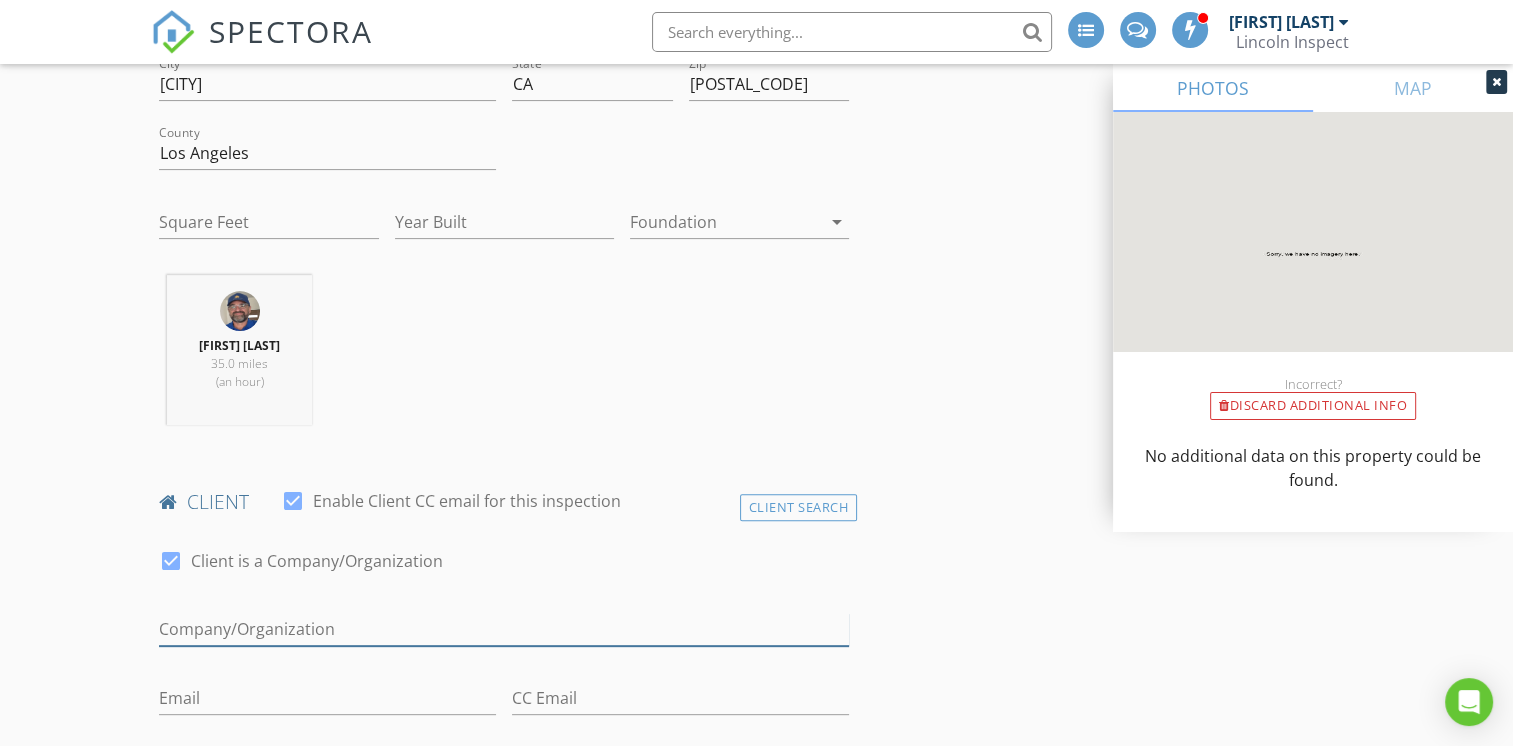 click on "Enable Client CC email for this inspection" at bounding box center [504, 629] 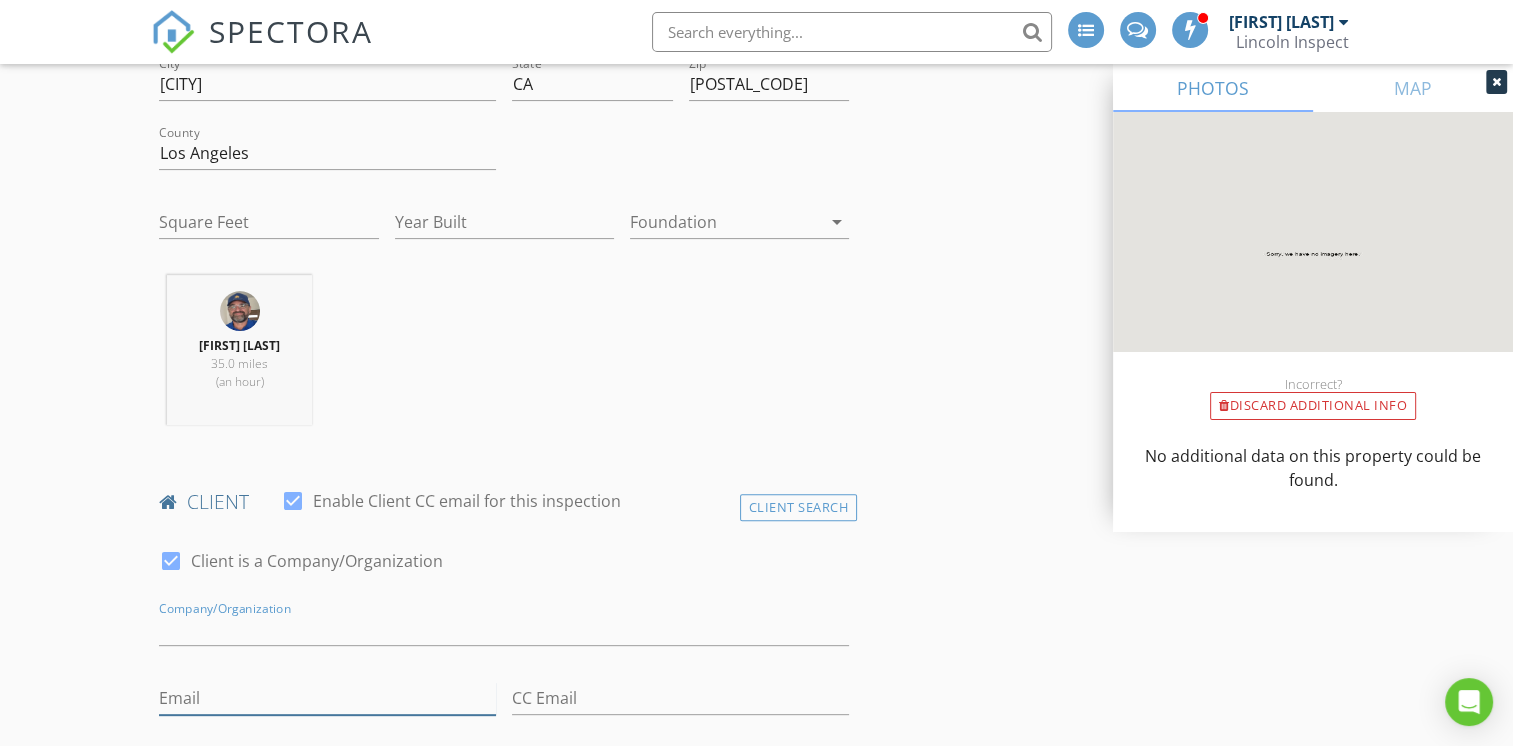 click on "Email" at bounding box center (327, 698) 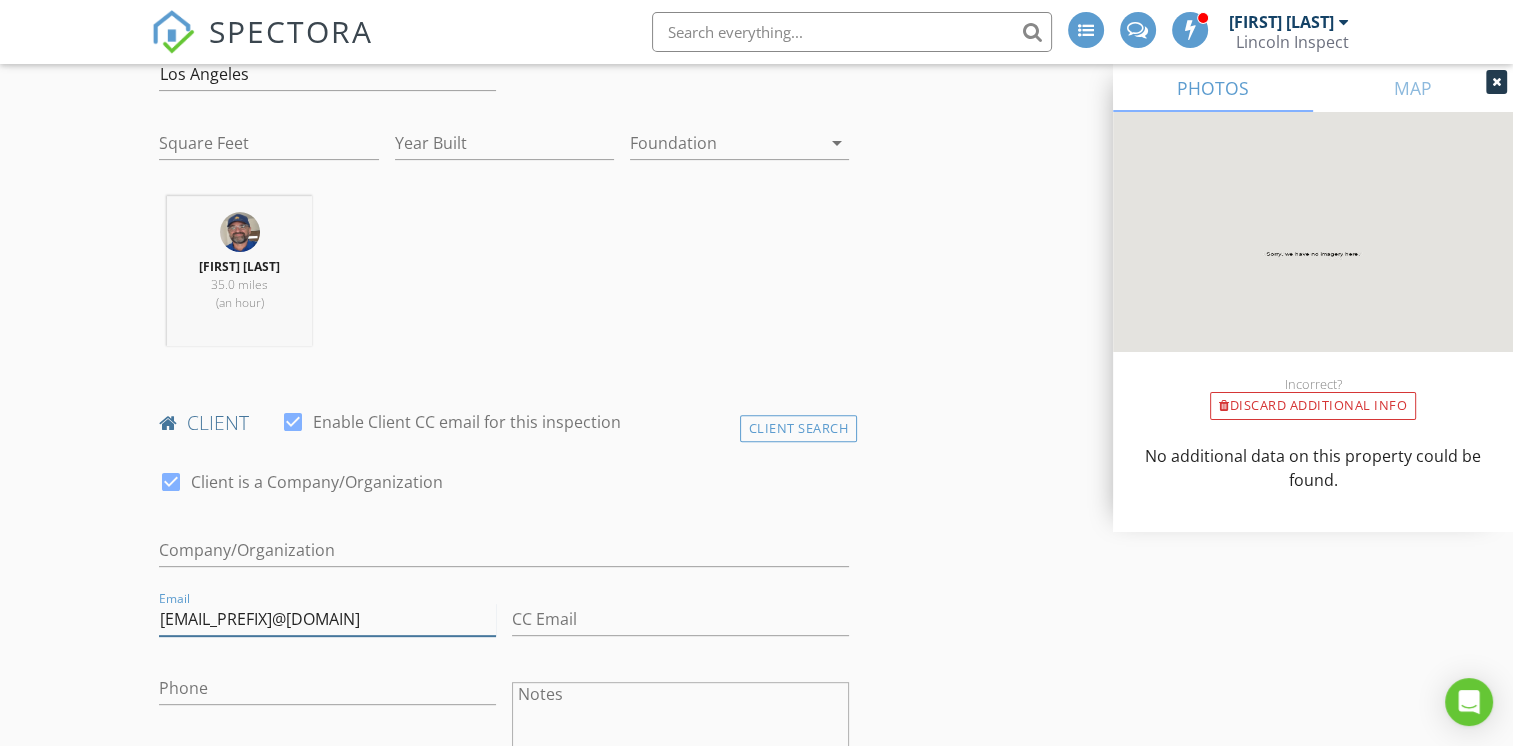 scroll, scrollTop: 710, scrollLeft: 0, axis: vertical 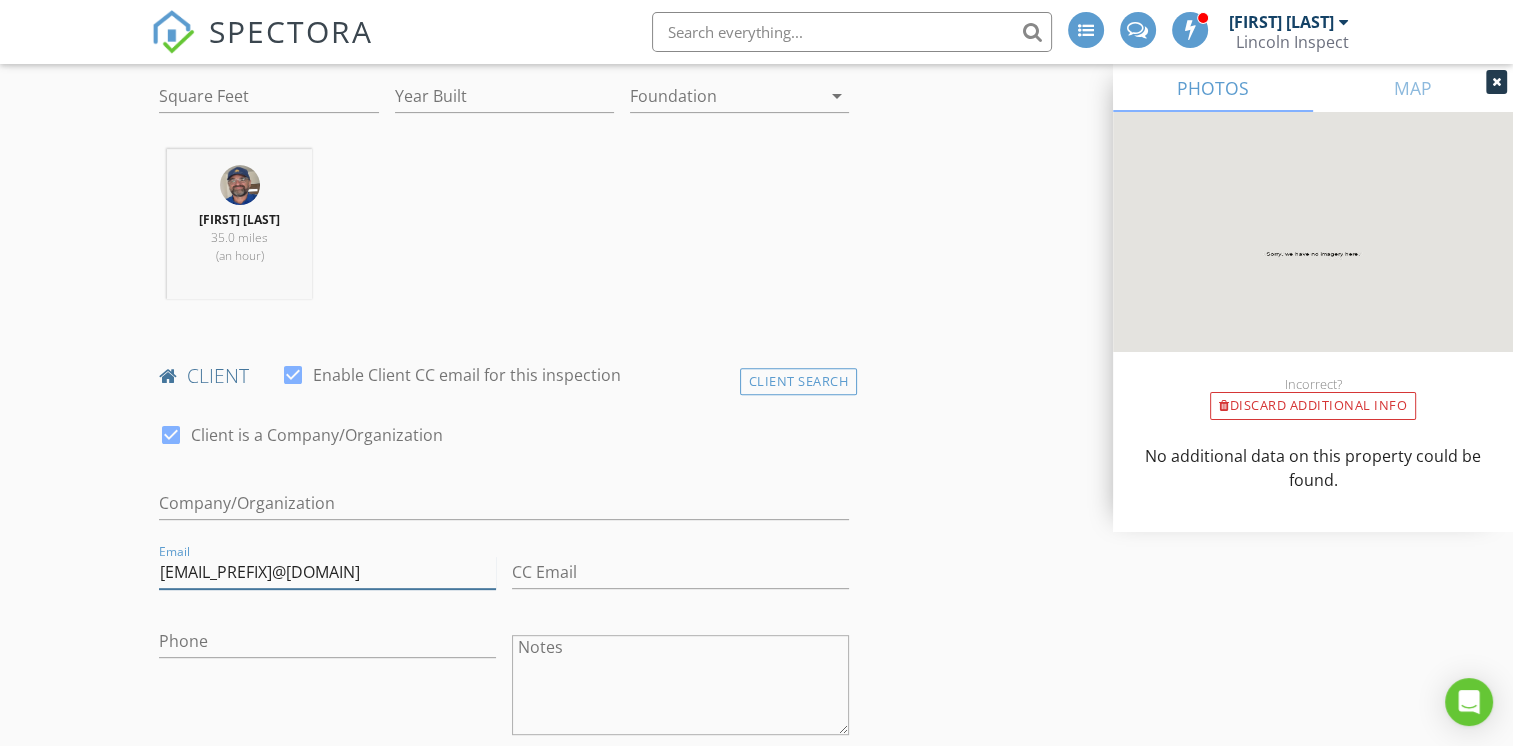 type on "pdb029@gmail.com" 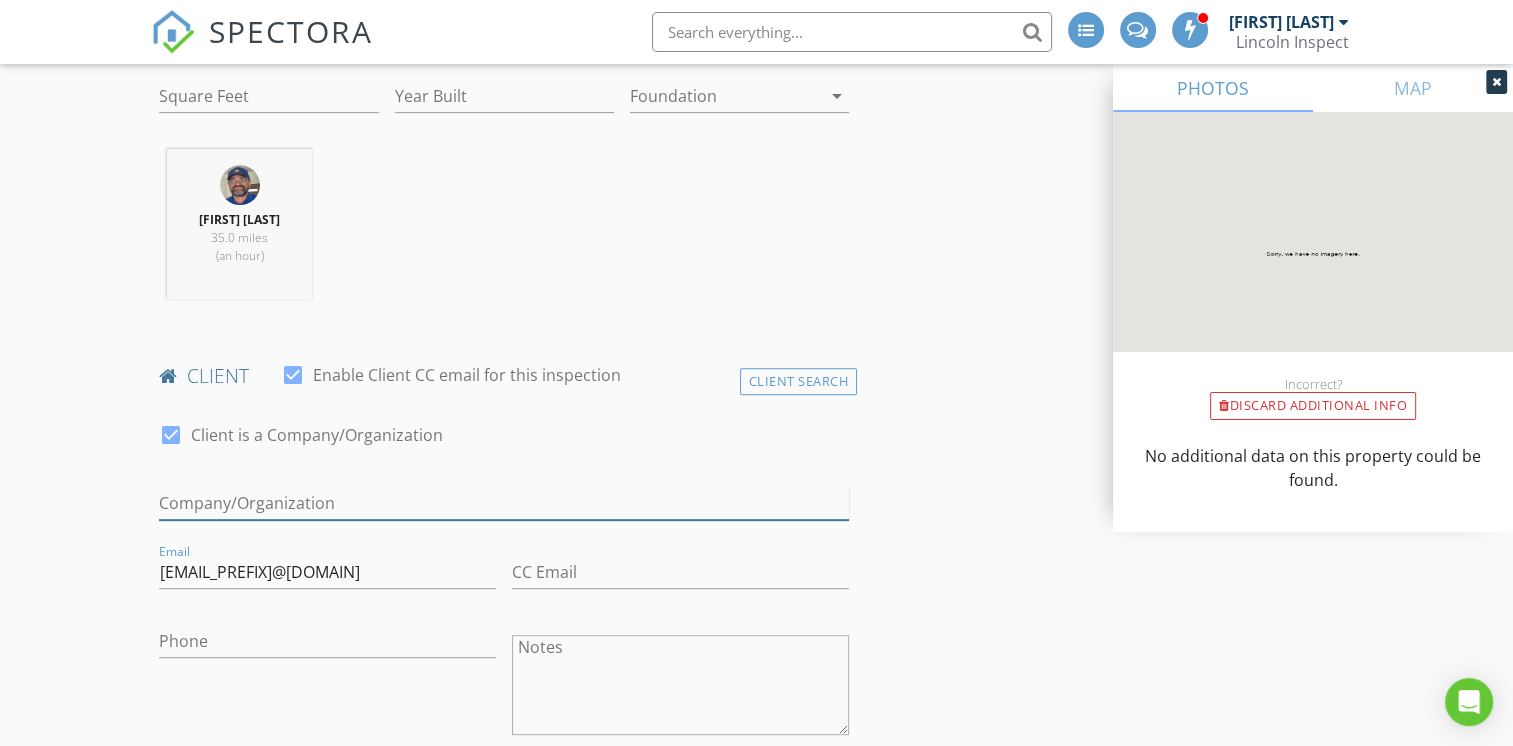 click on "Enable Client CC email for this inspection" at bounding box center (504, 503) 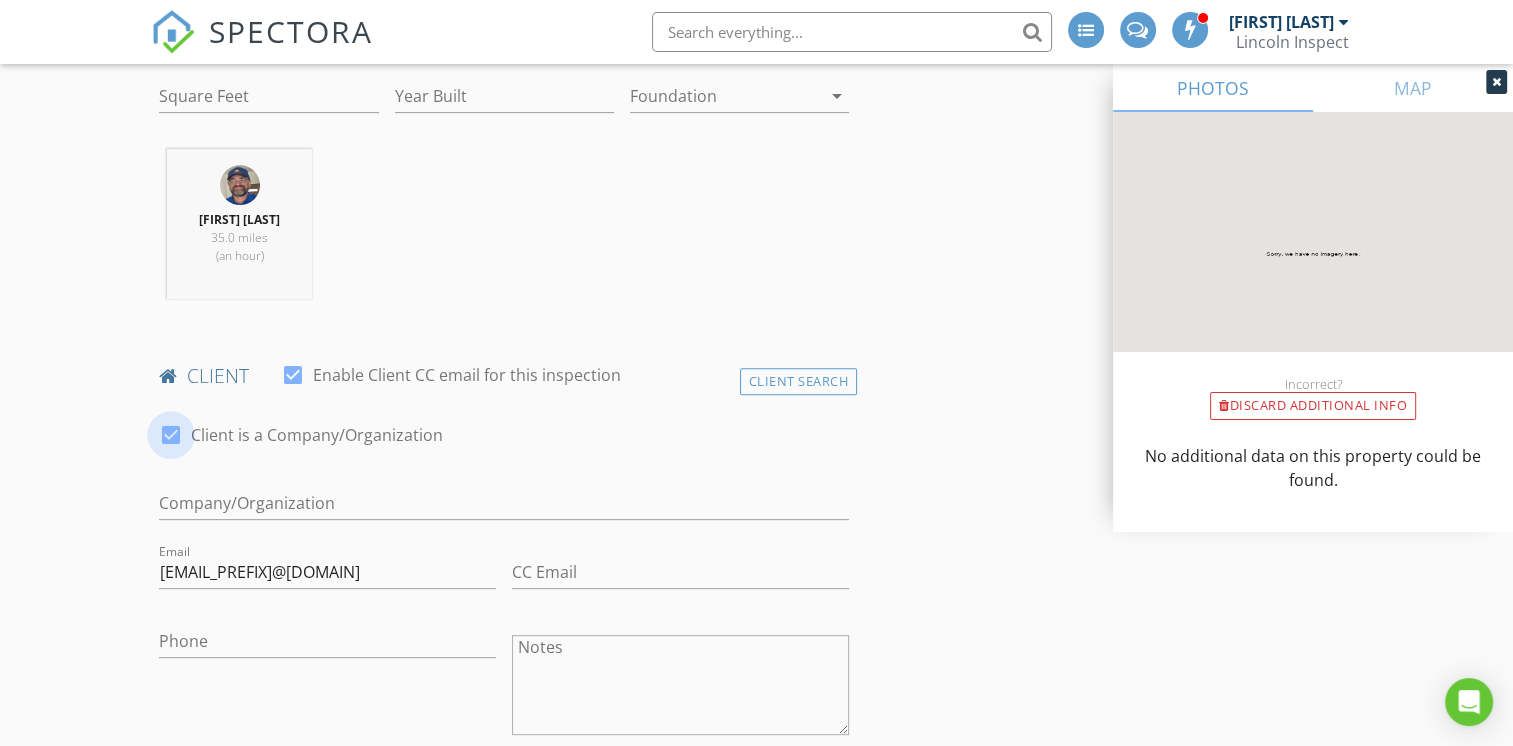 click at bounding box center (171, 435) 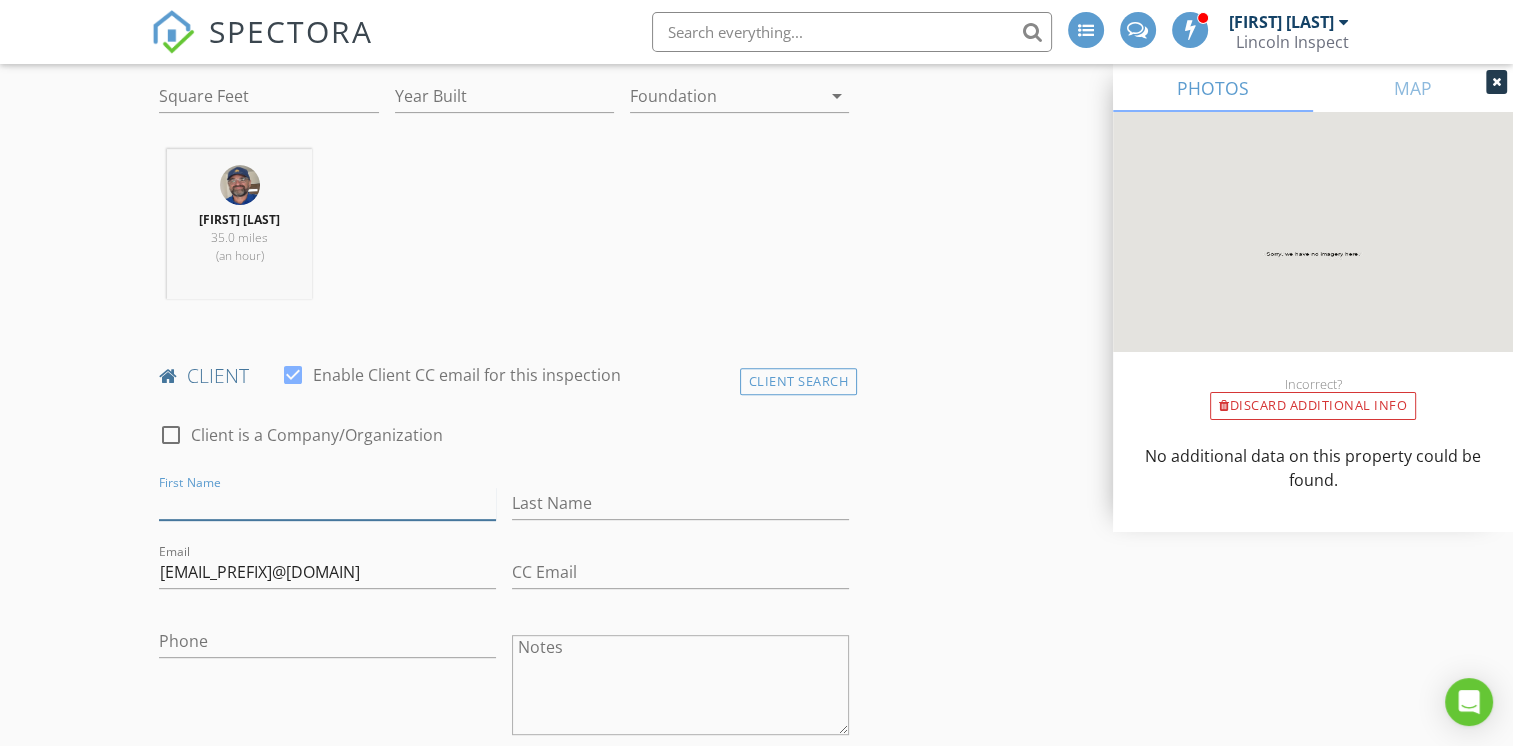 click on "First Name" at bounding box center (327, 503) 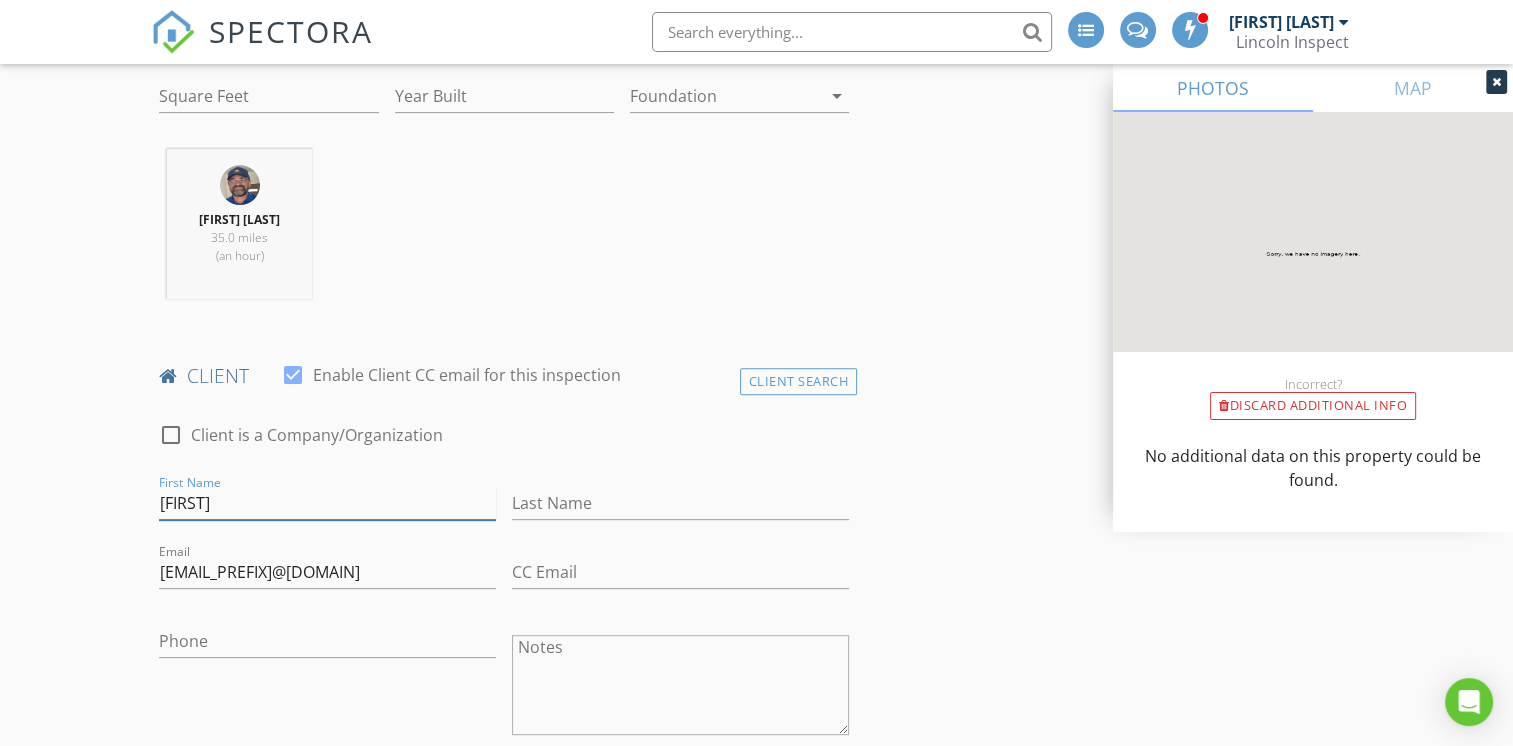 type on "Pascal" 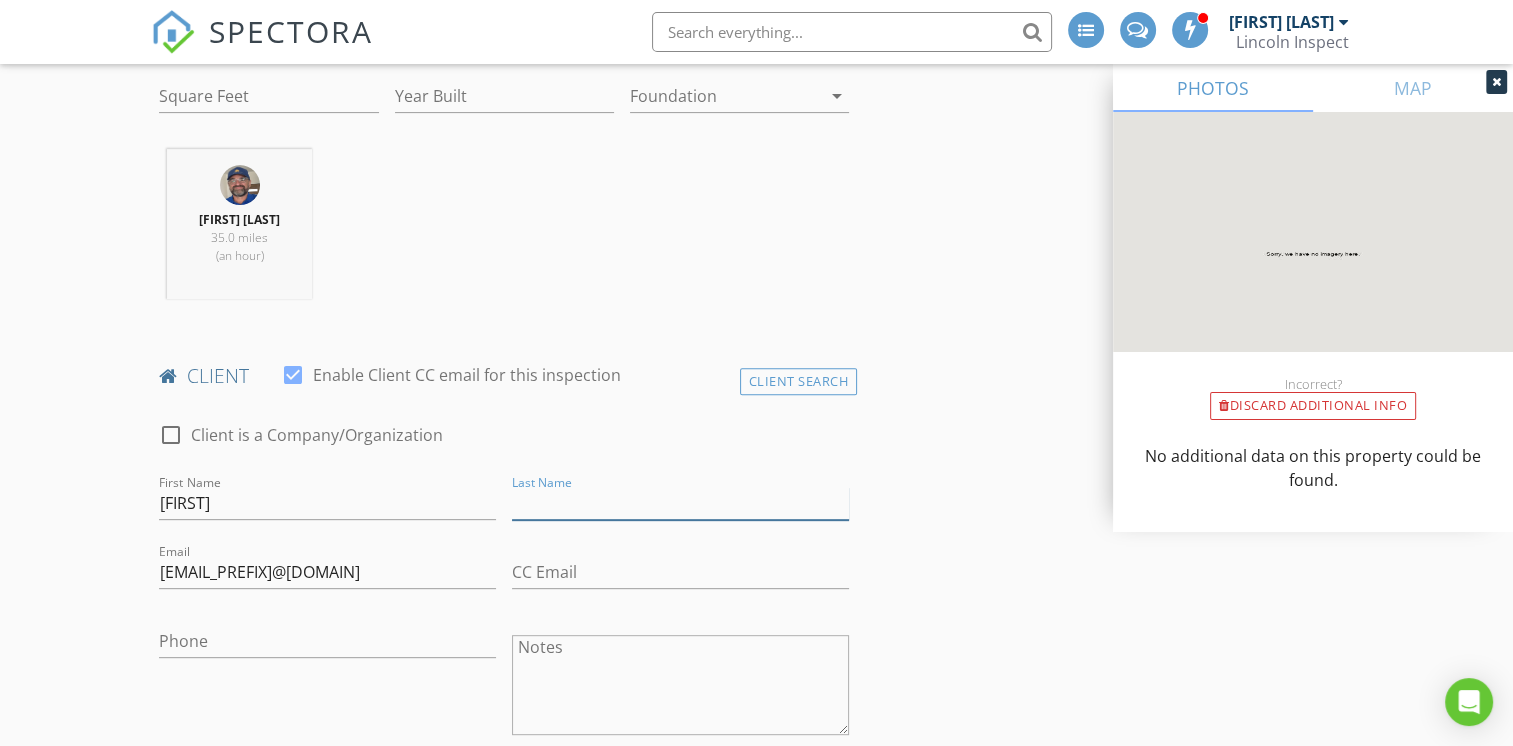 click on "Last Name" at bounding box center (680, 503) 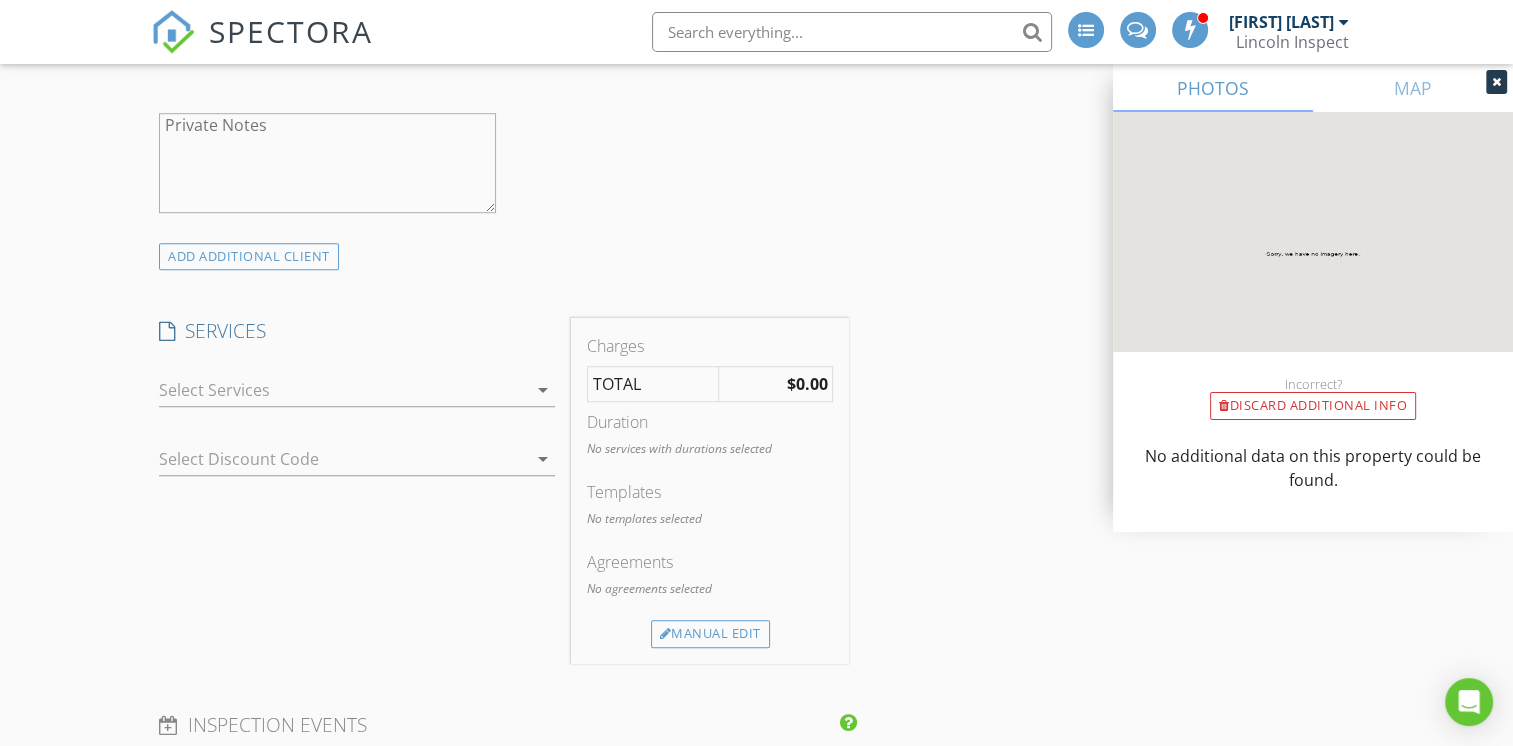 scroll, scrollTop: 1392, scrollLeft: 0, axis: vertical 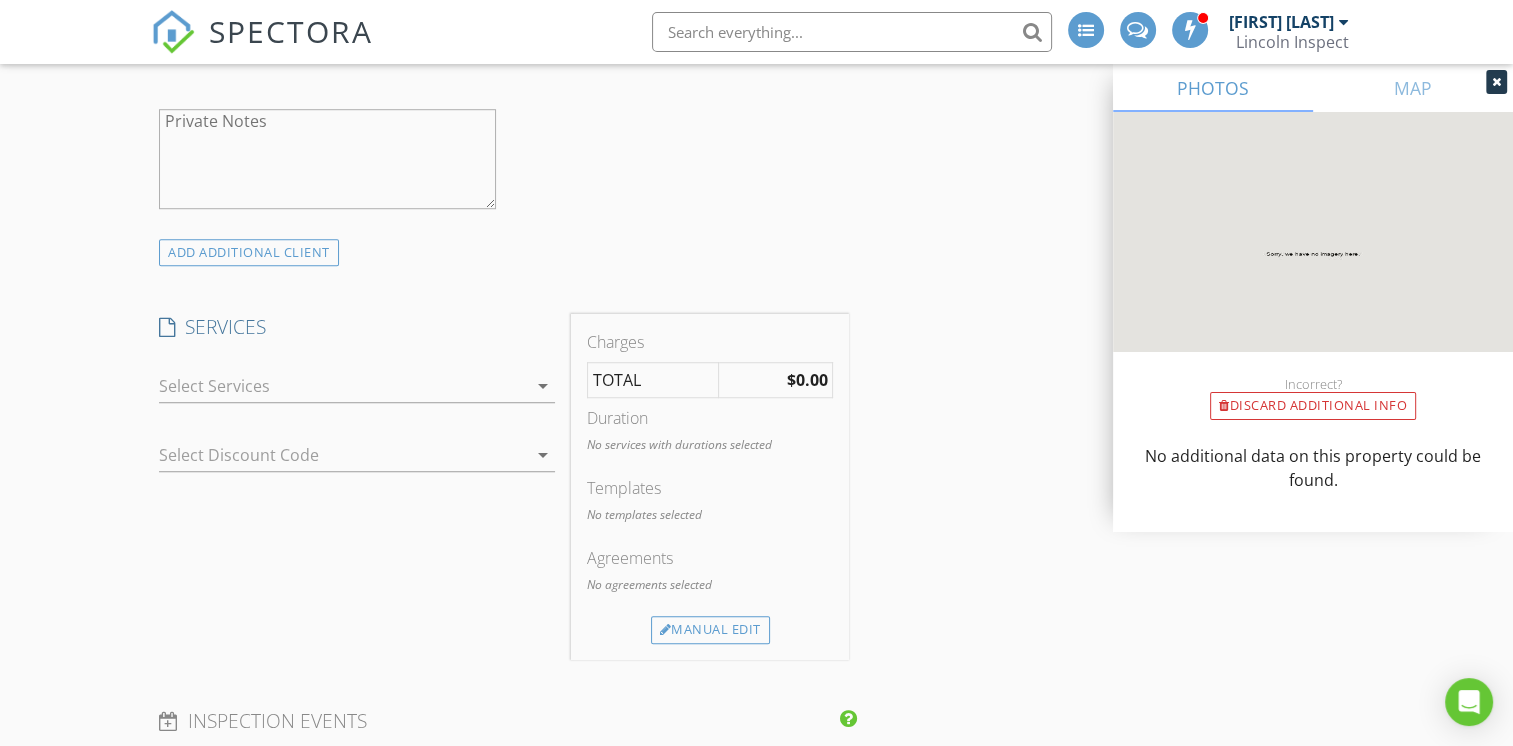 type on "De Bruycker" 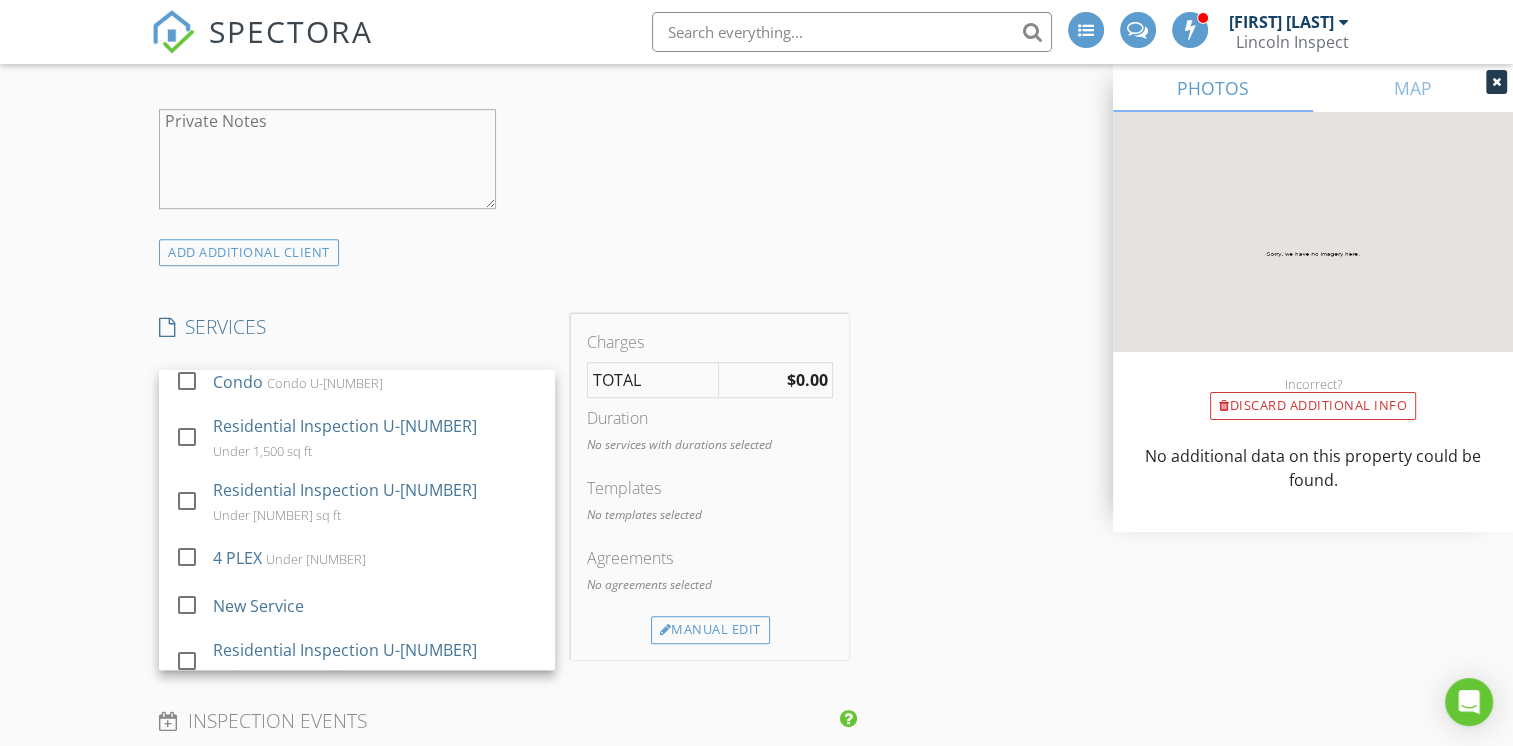 scroll, scrollTop: 336, scrollLeft: 0, axis: vertical 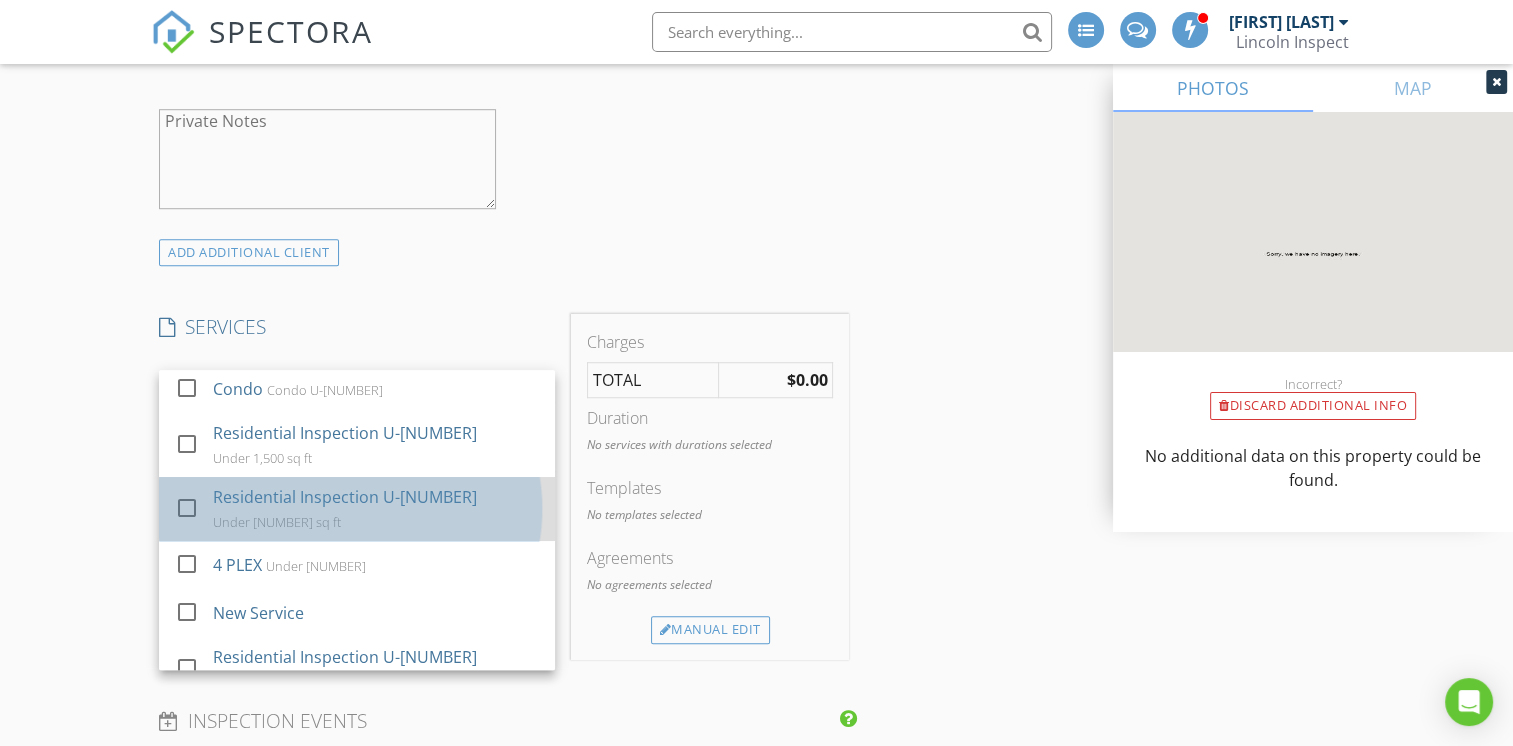 click on "Residential Inspection U-3500    Under 3500 sq ft" at bounding box center [377, 509] 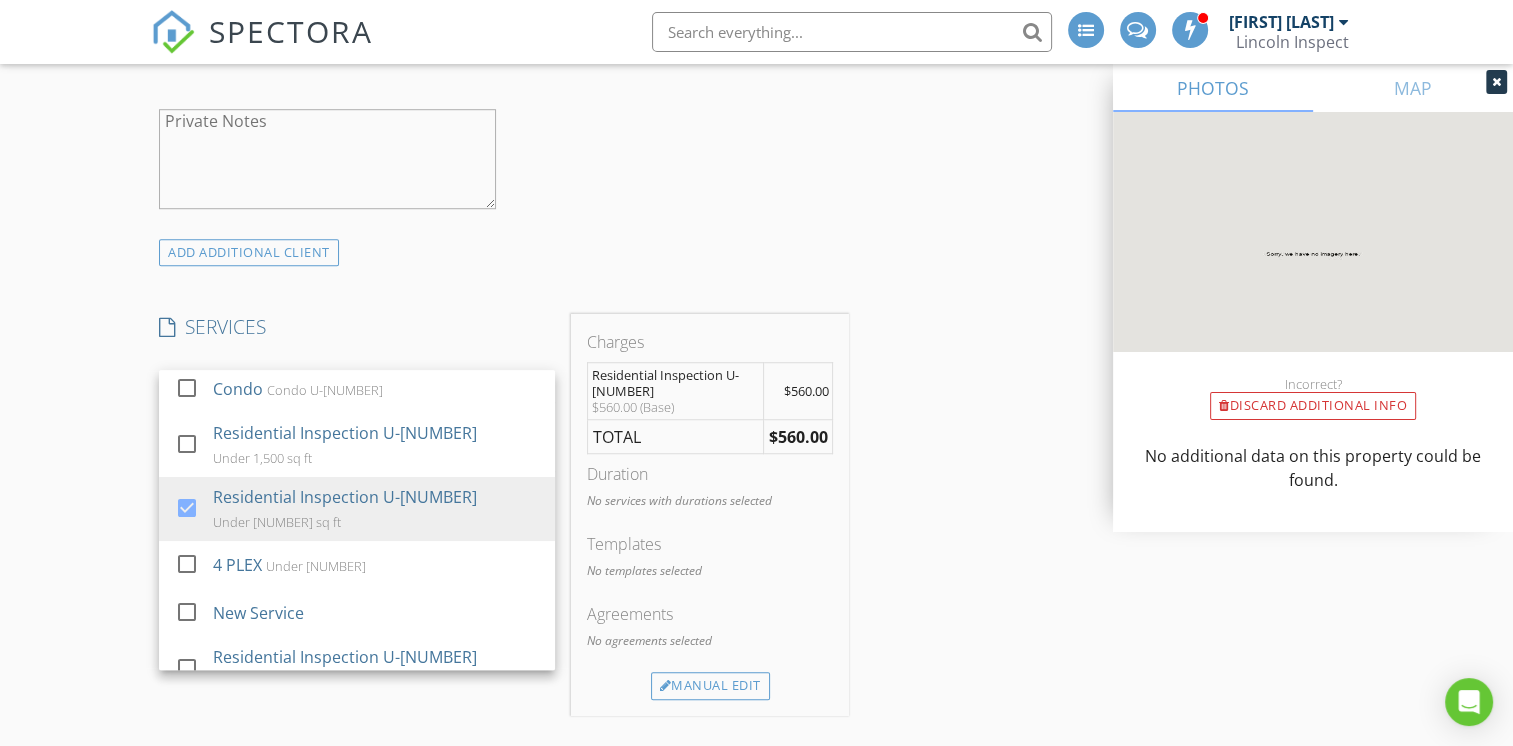 scroll, scrollTop: 367, scrollLeft: 0, axis: vertical 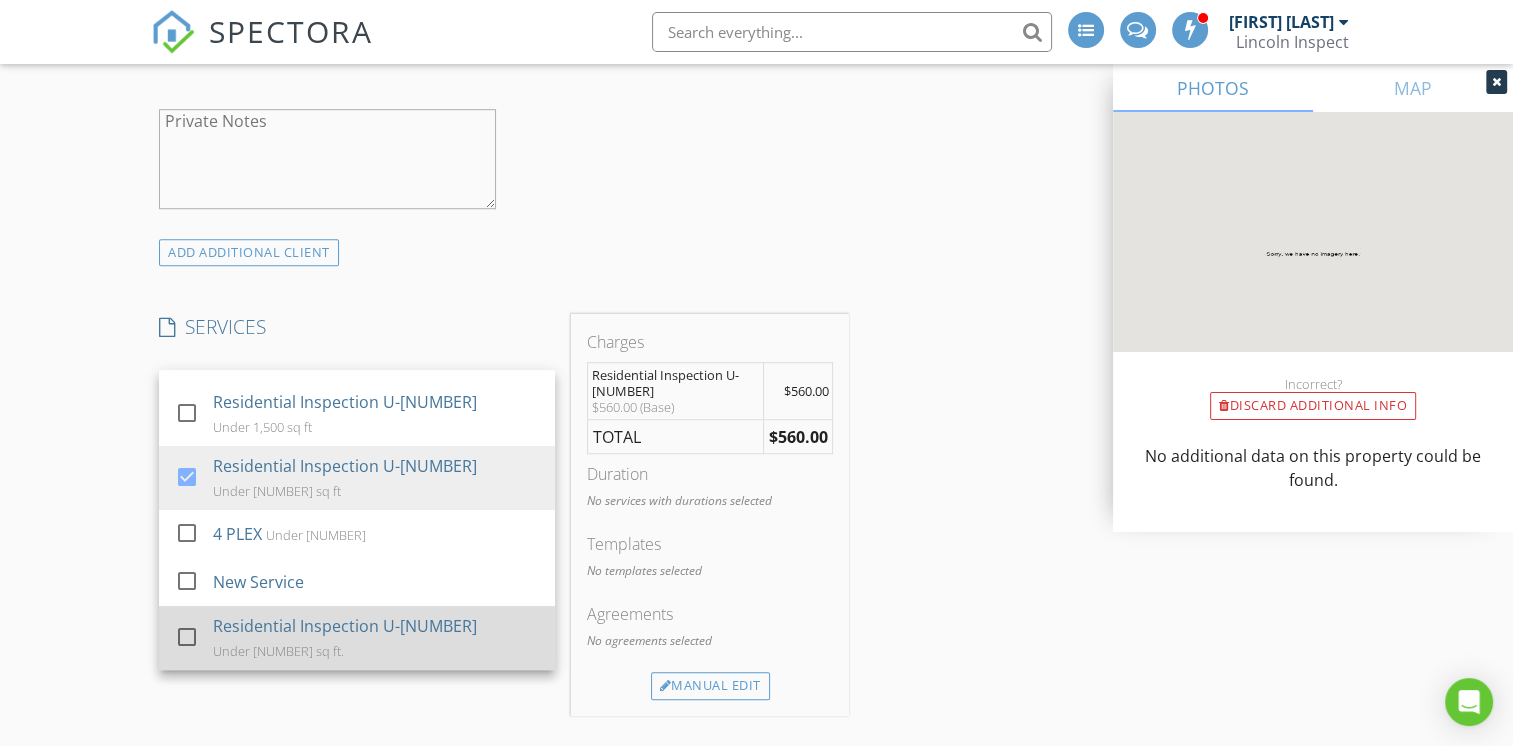 click on "Residential Inspection U-2000   Under 2500 sq ft." at bounding box center (377, 638) 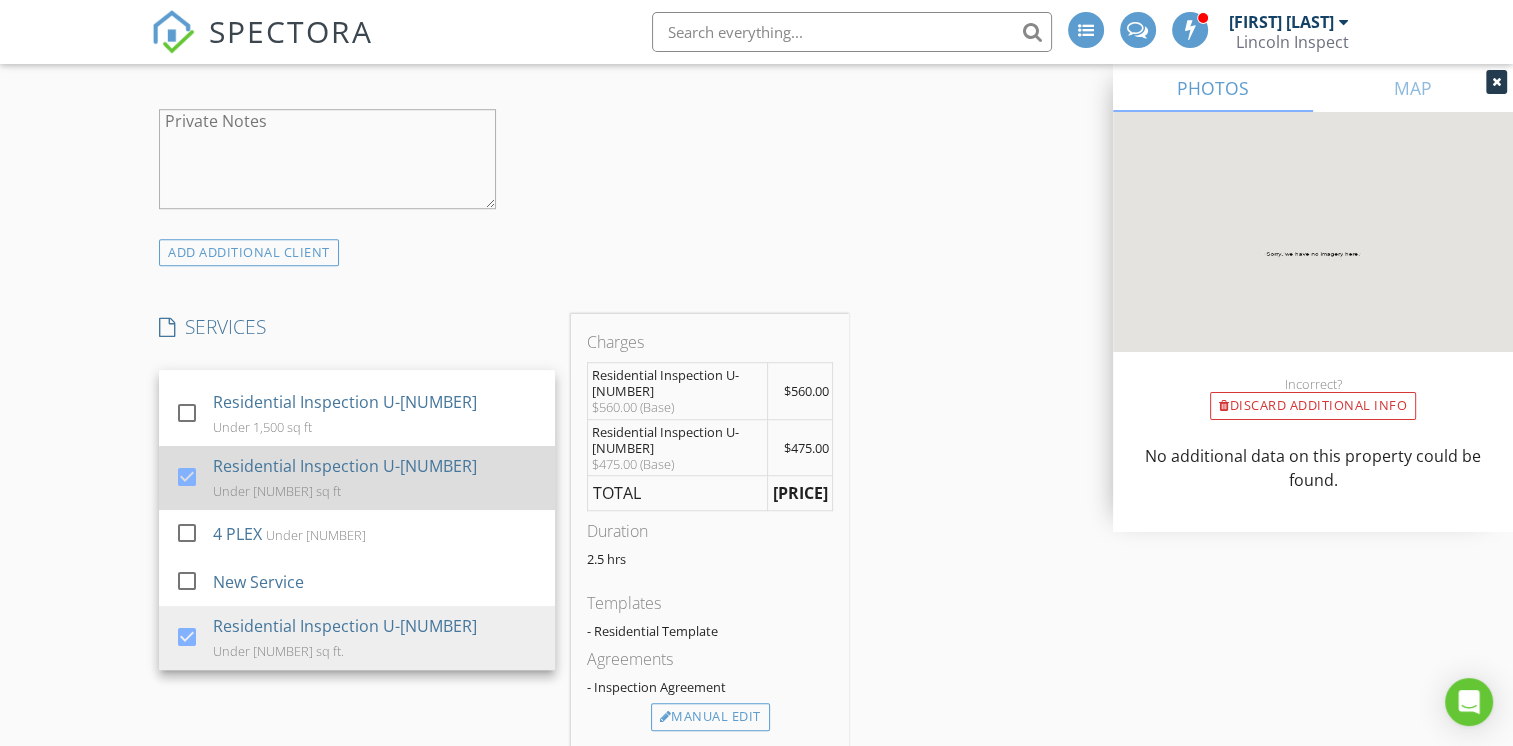 click at bounding box center (187, 477) 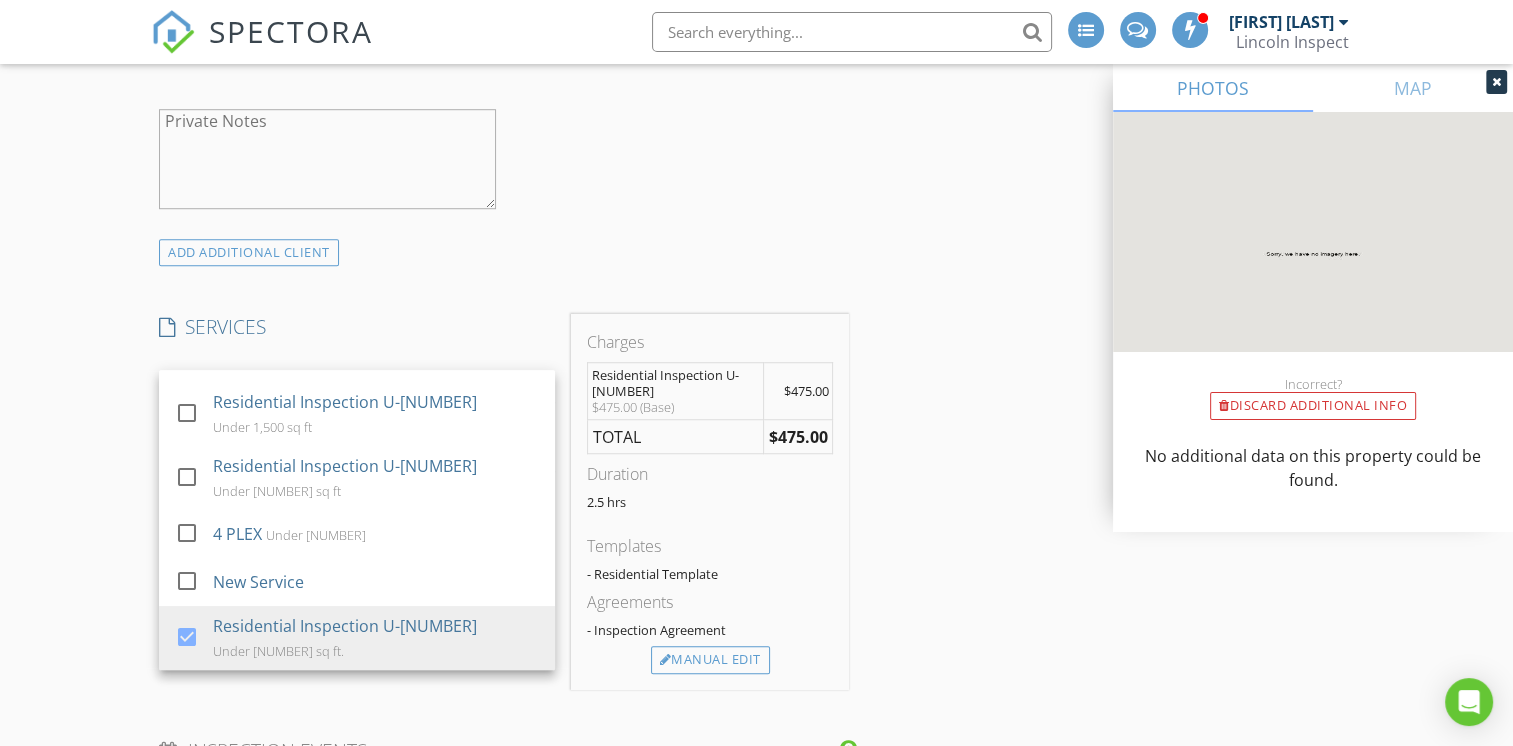 click on "$475.00" at bounding box center [798, 437] 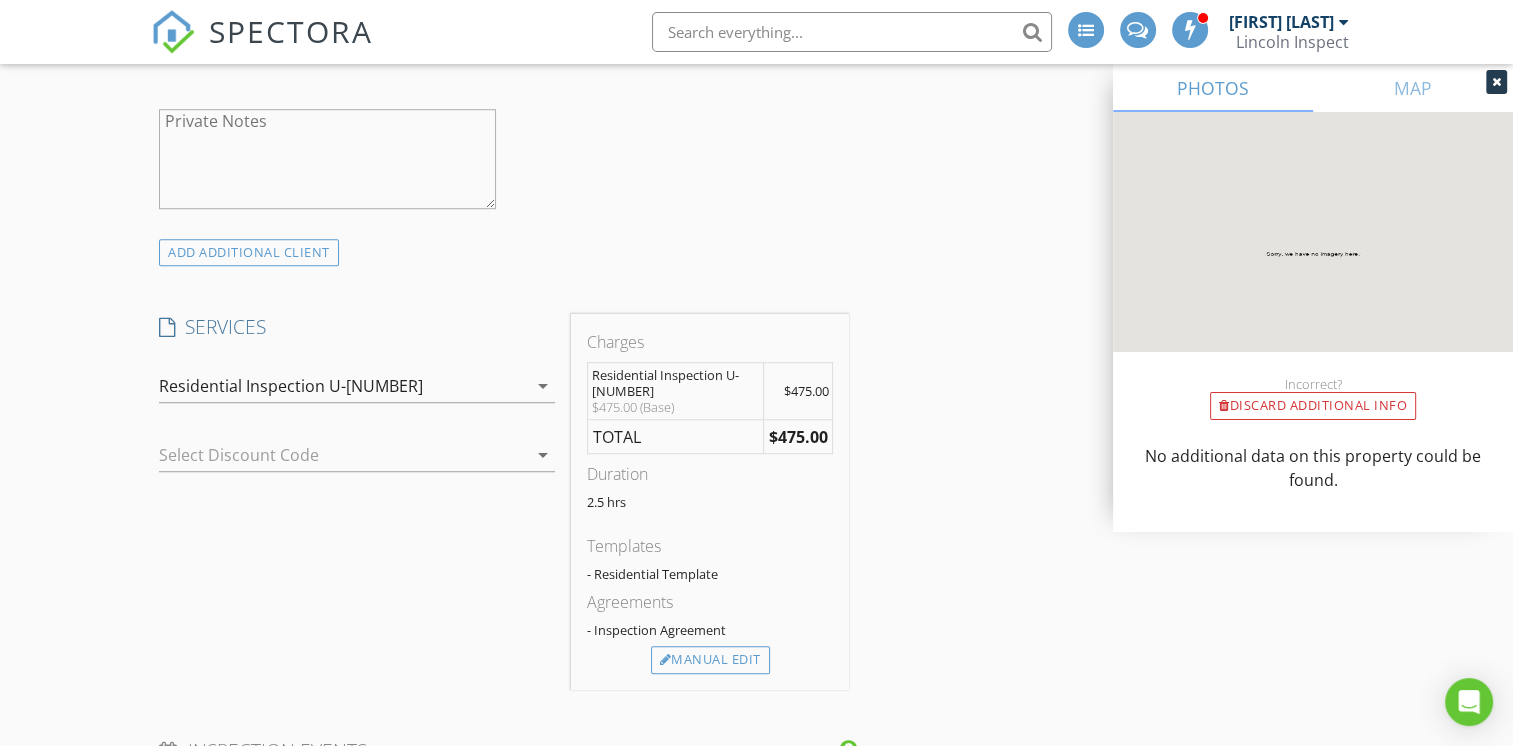 click on "$475.00" at bounding box center [798, 437] 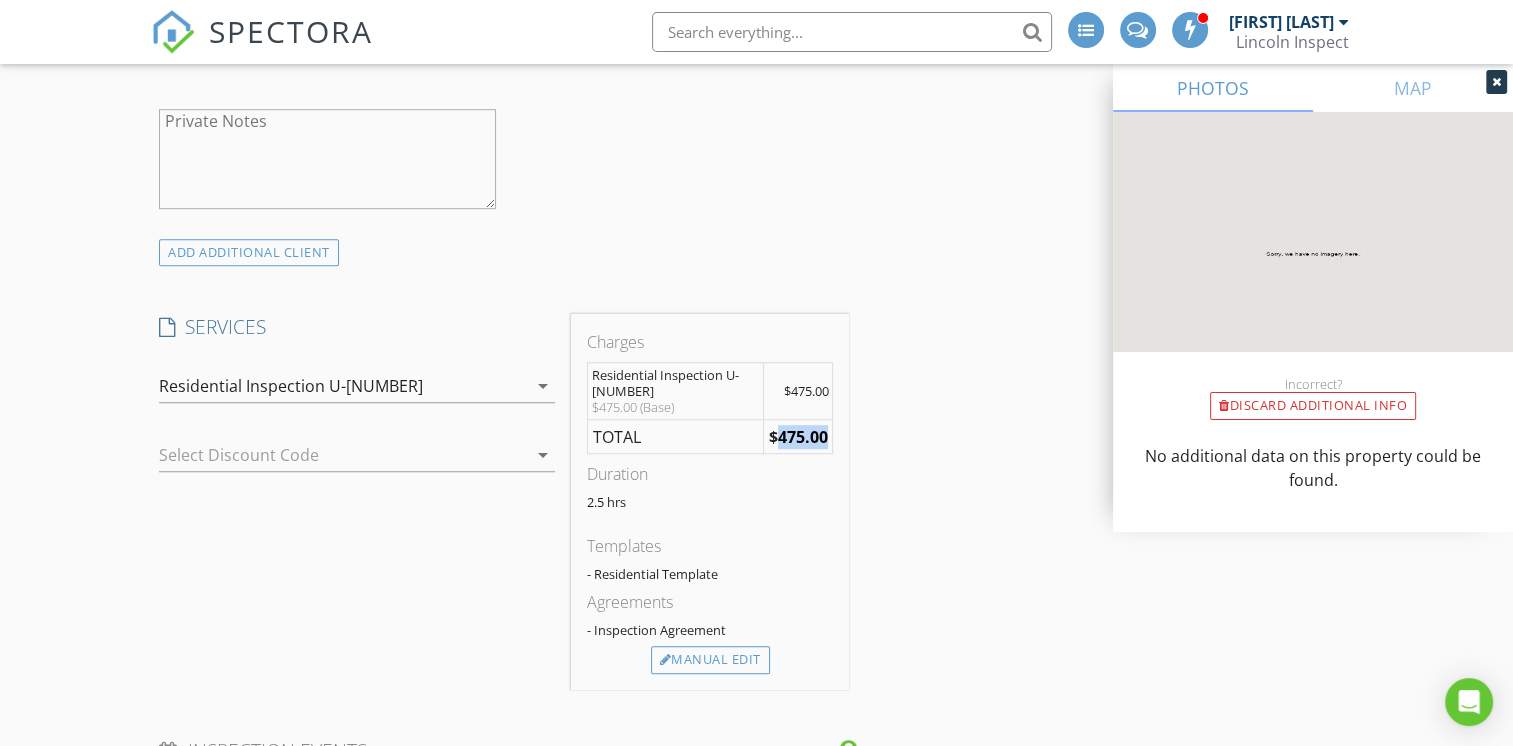 click on "$475.00" at bounding box center (798, 437) 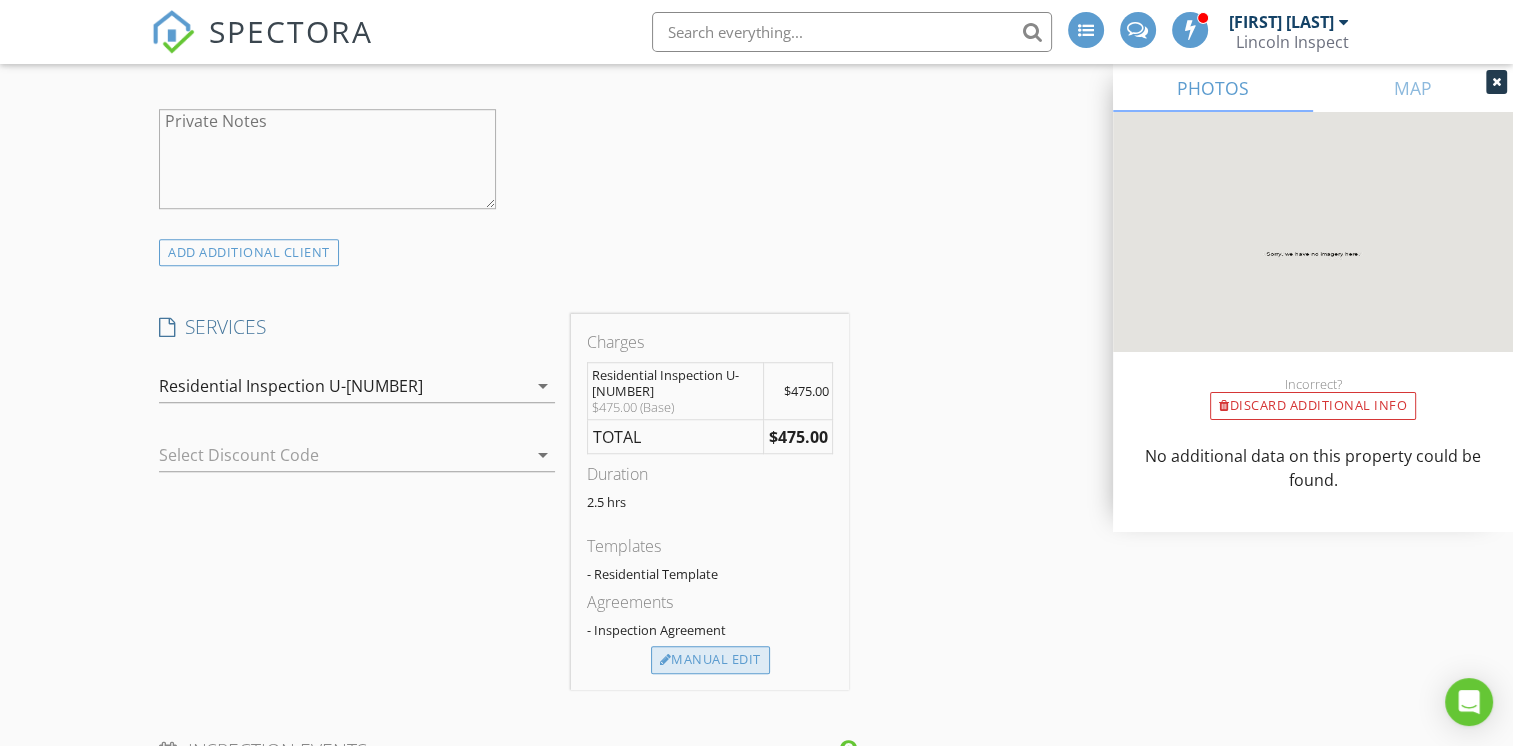 click on "Manual Edit" at bounding box center [710, 660] 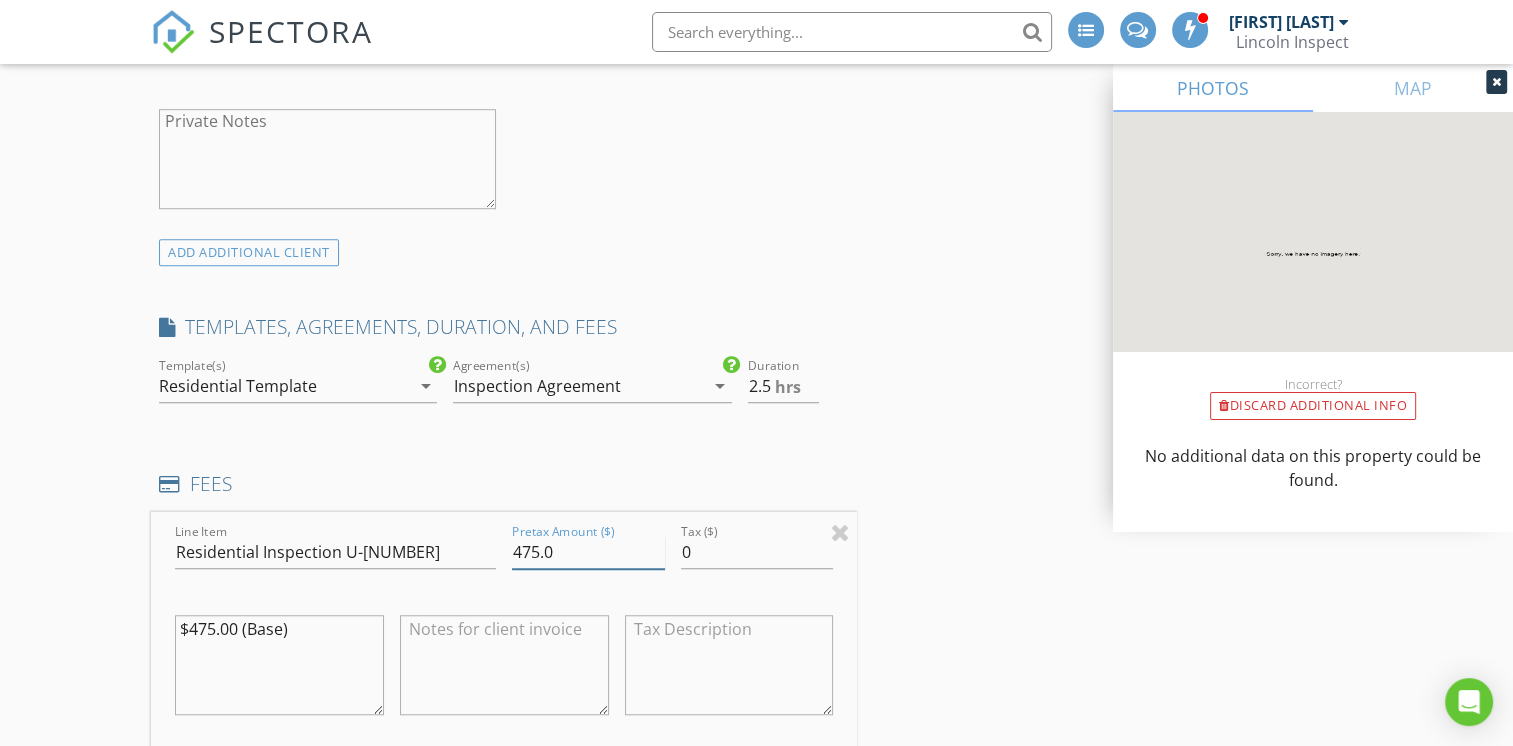 drag, startPoint x: 517, startPoint y: 553, endPoint x: 538, endPoint y: 551, distance: 21.095022 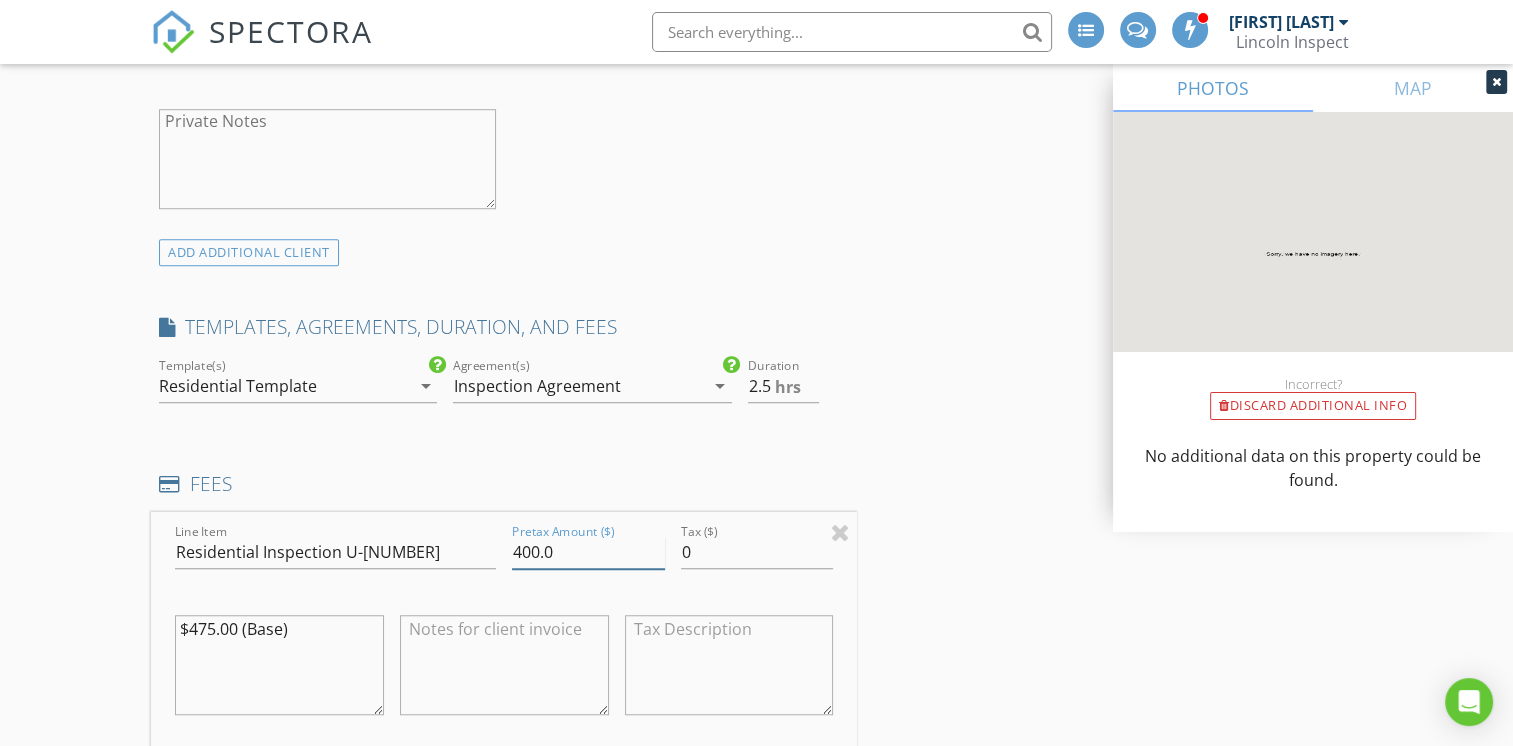 type on "400.0" 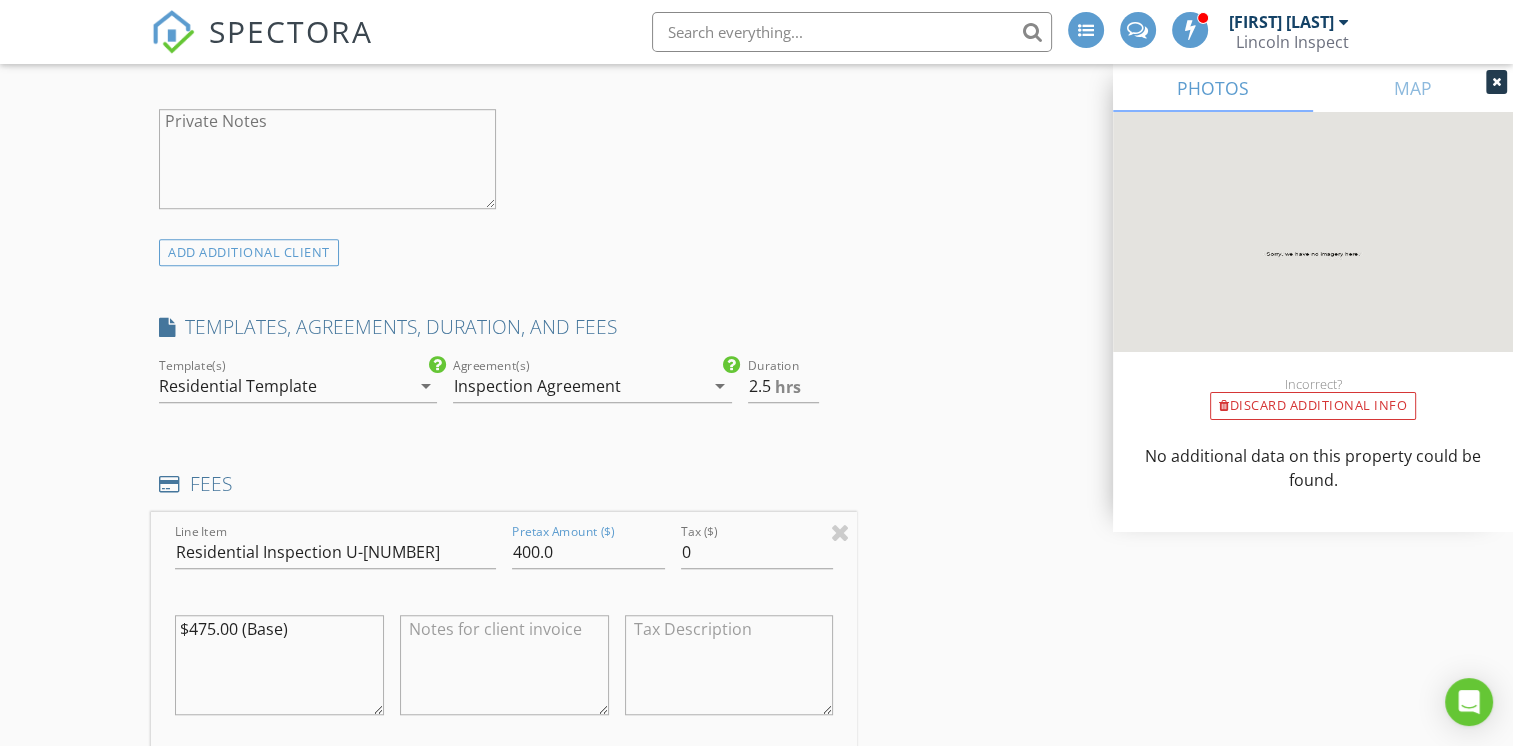 click on "FEES" at bounding box center [504, 484] 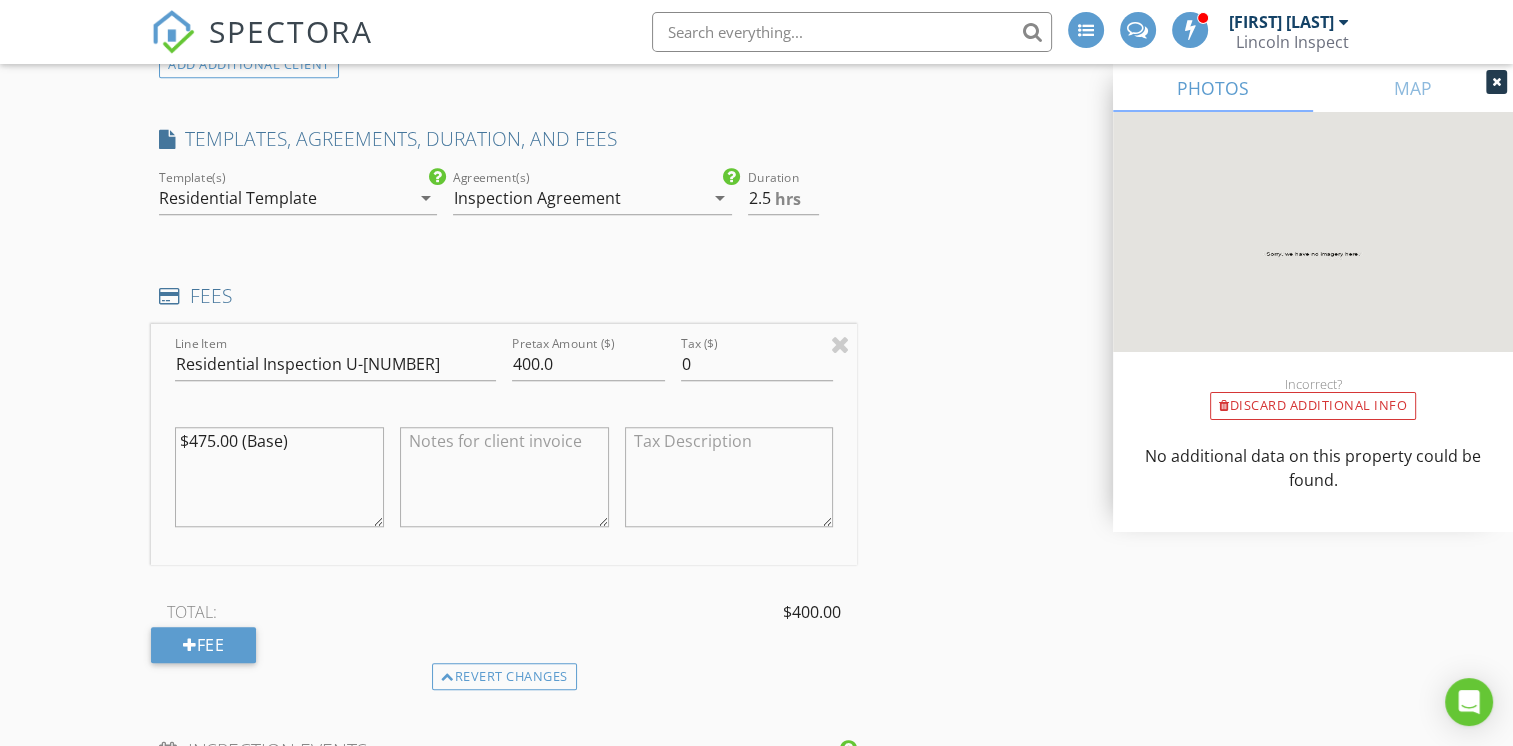 scroll, scrollTop: 1648, scrollLeft: 0, axis: vertical 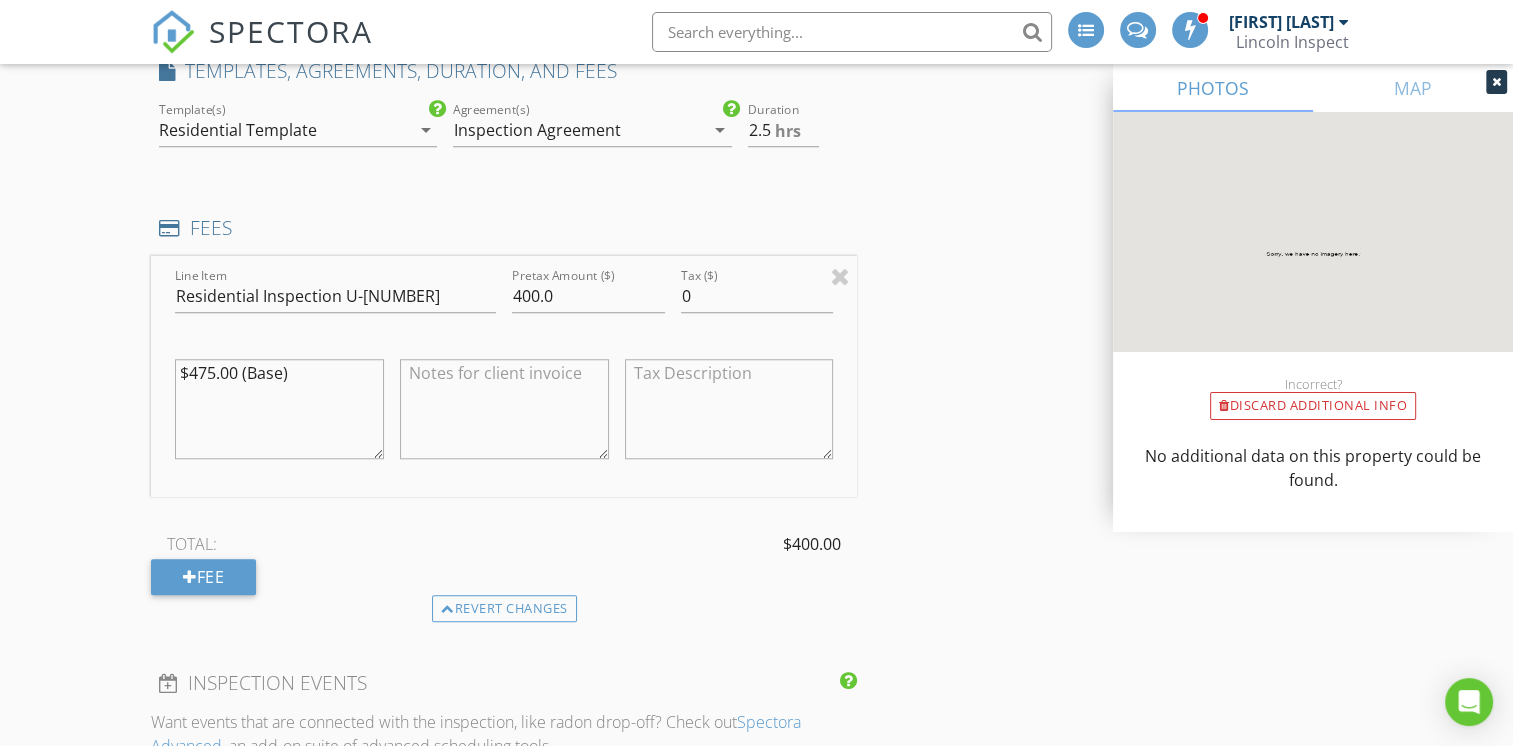 click at bounding box center (504, 409) 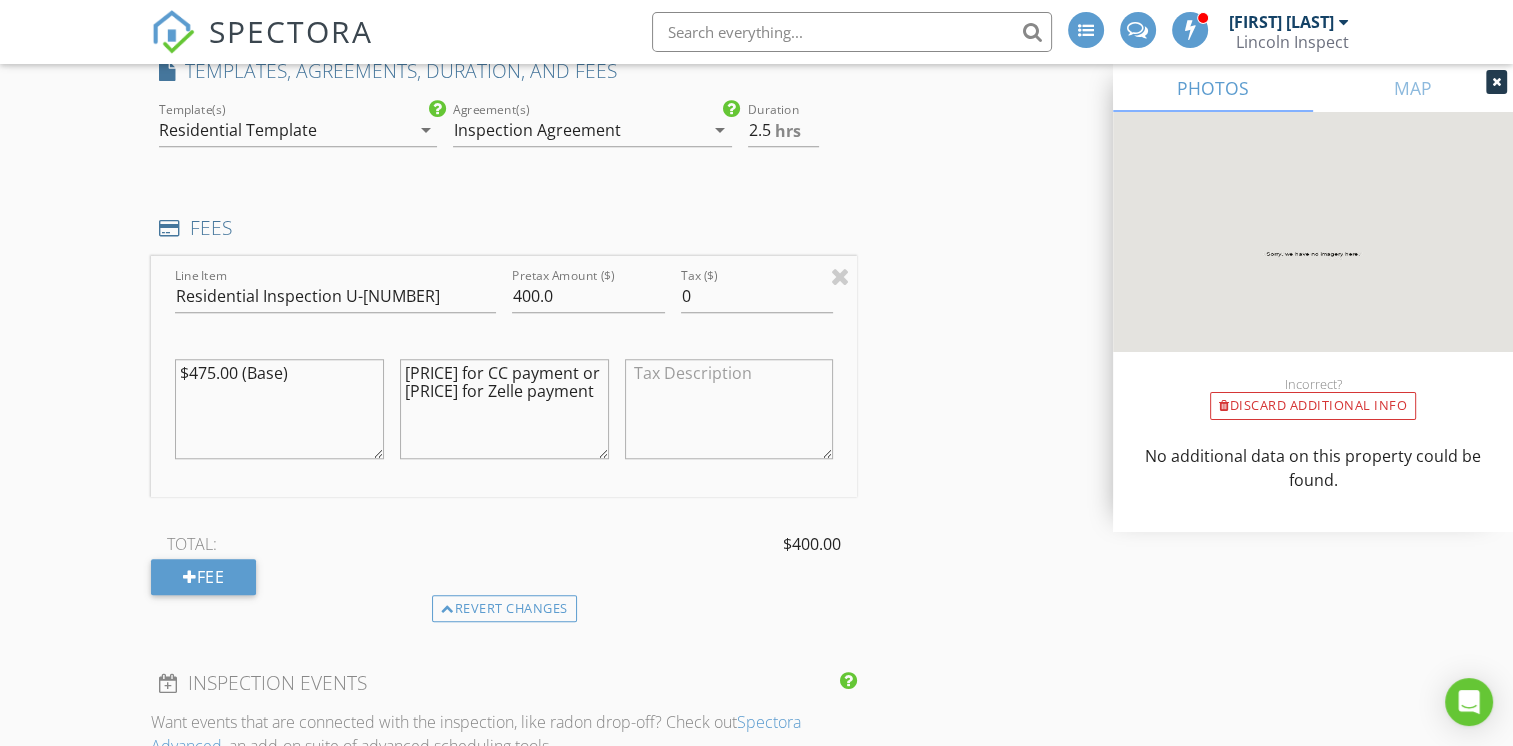 drag, startPoint x: 577, startPoint y: 393, endPoint x: 394, endPoint y: 371, distance: 184.31766 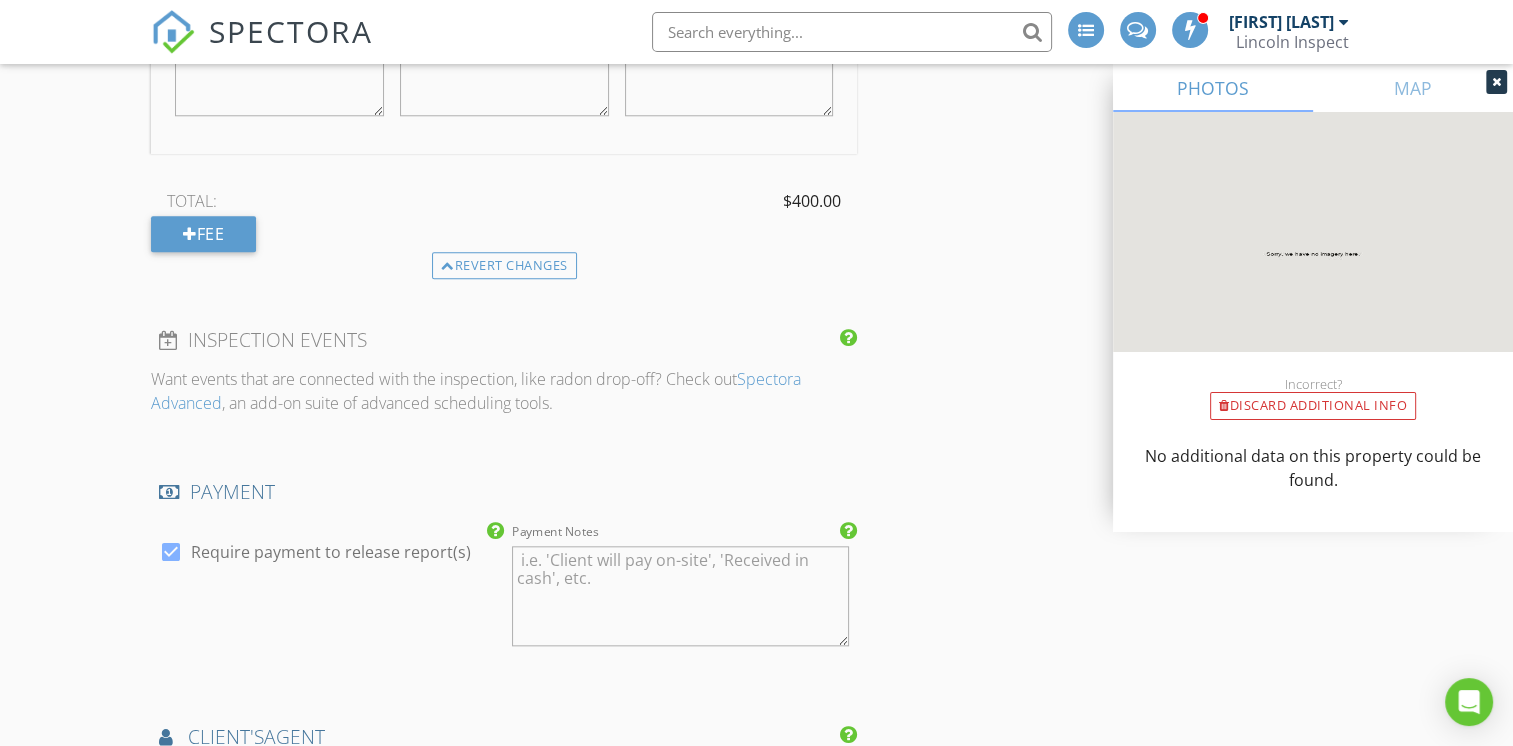 scroll, scrollTop: 2032, scrollLeft: 0, axis: vertical 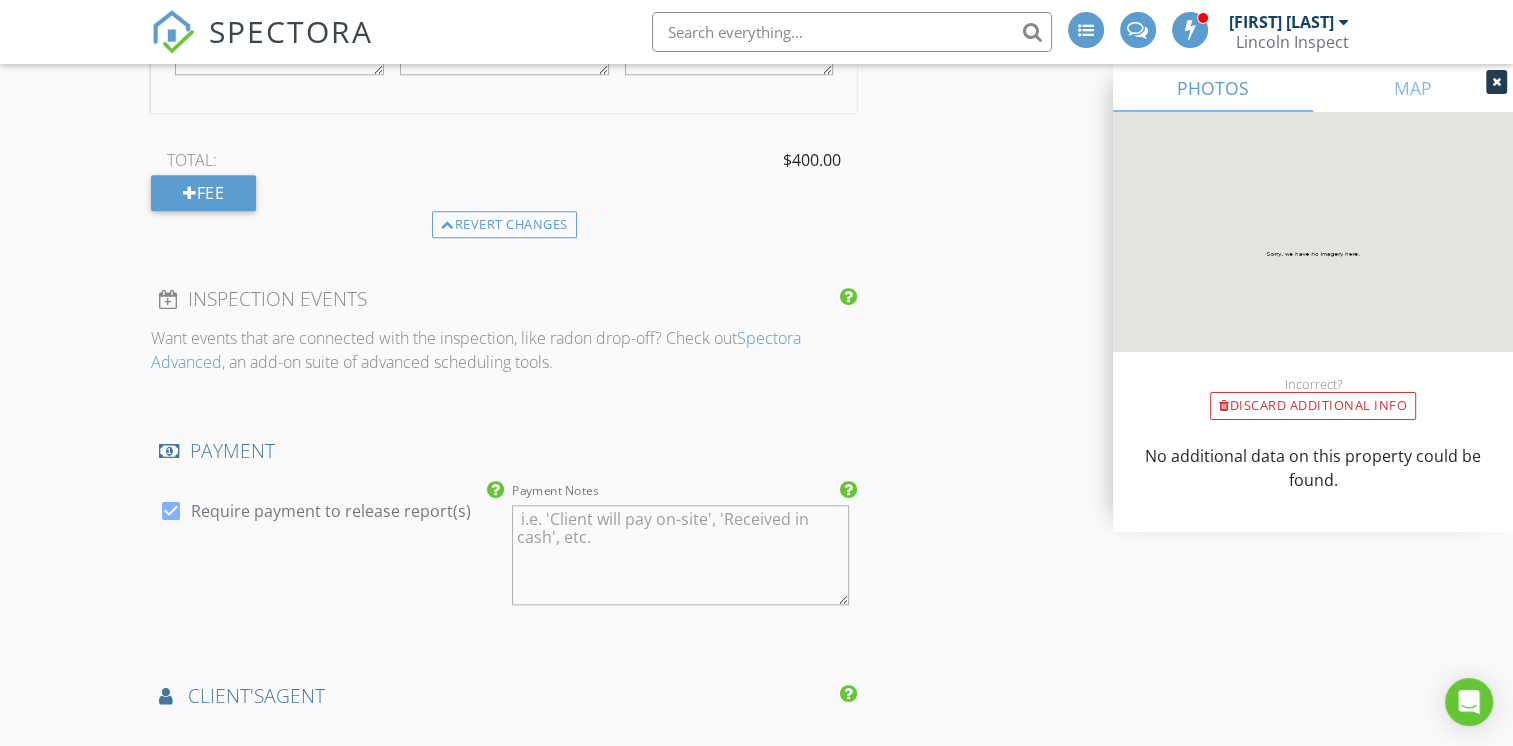 type on "425.00 for CC payment or 400 for Zelle payment" 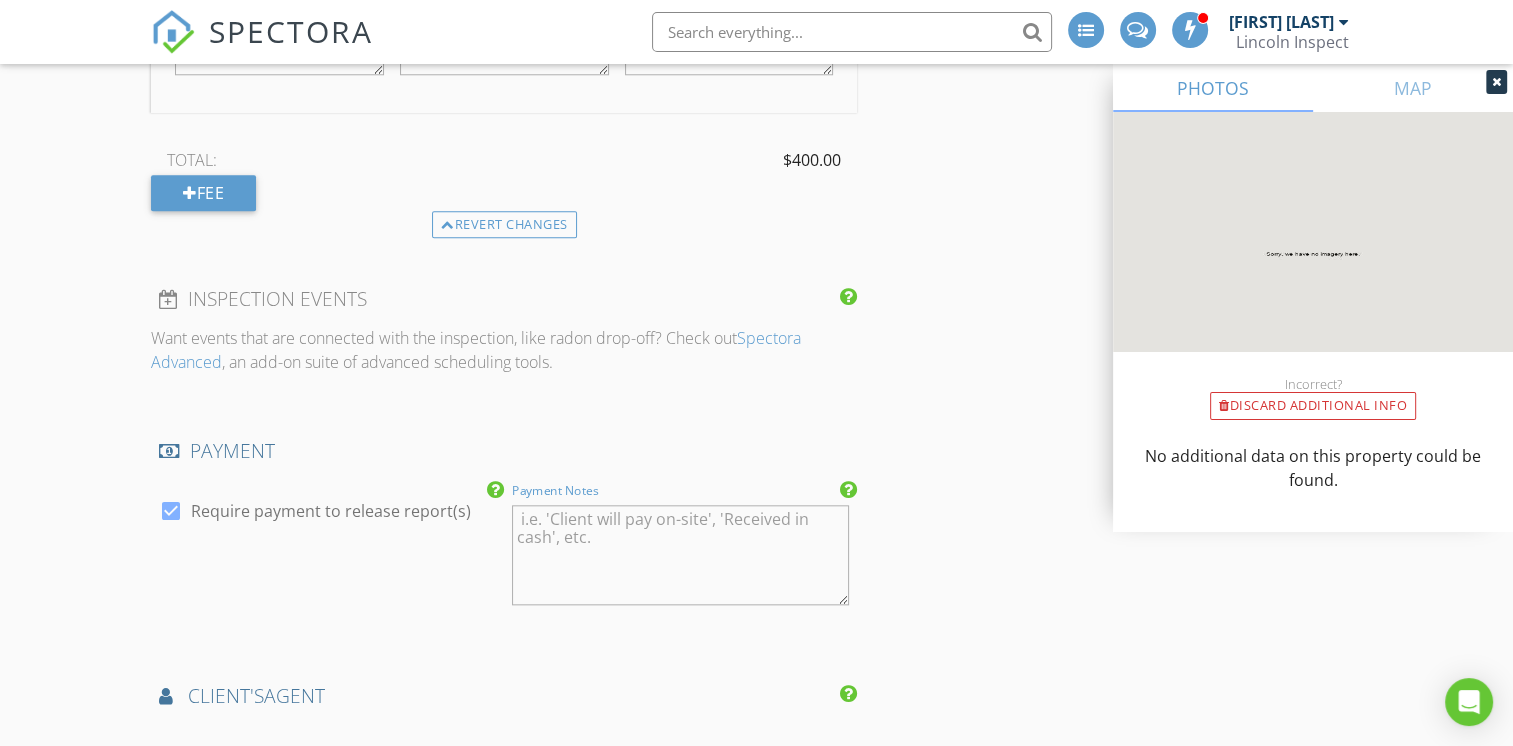 paste on "425.00 for CC payment or 400 for Zelle payment" 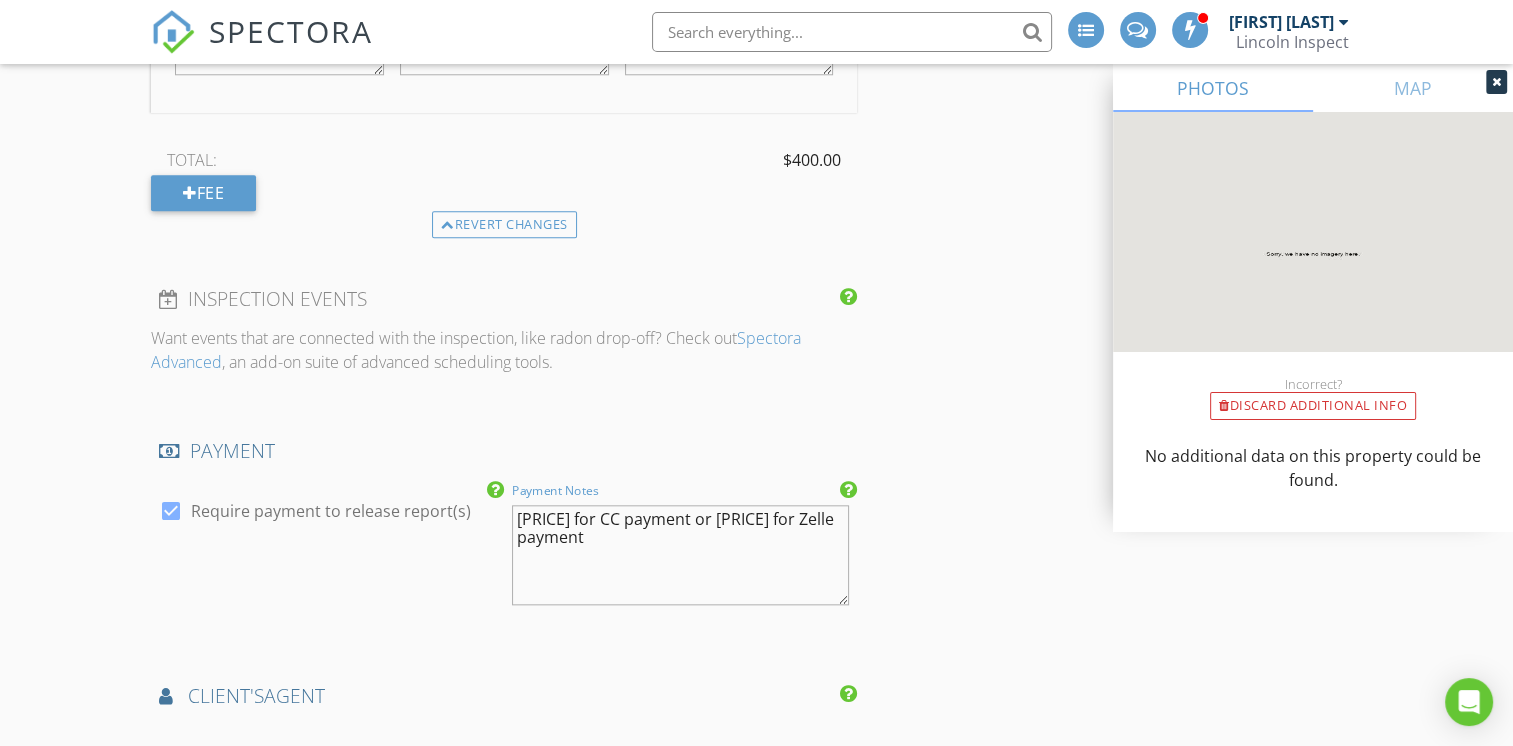 click on "425.00 for CC payment or 400 for Zelle payment" at bounding box center (680, 555) 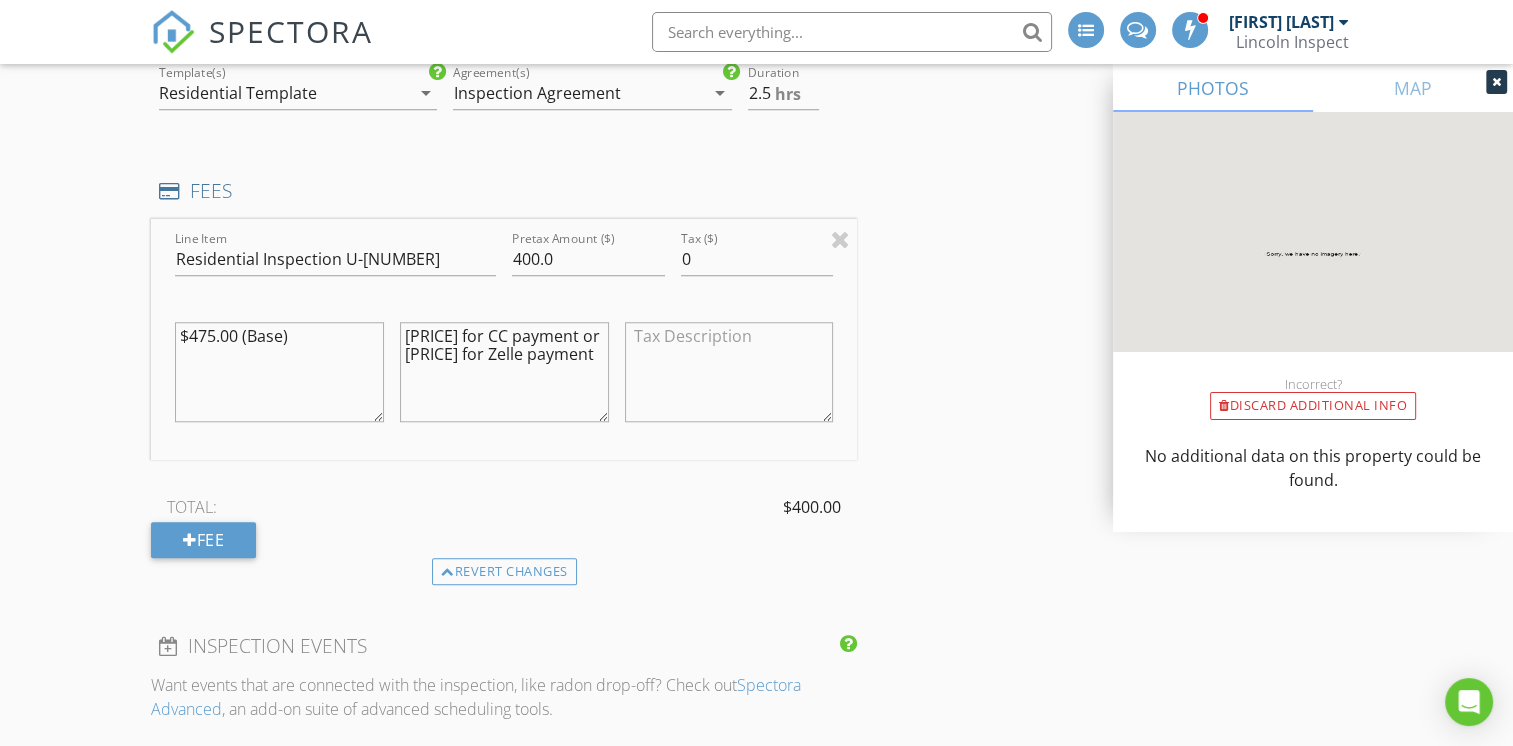 scroll, scrollTop: 1680, scrollLeft: 0, axis: vertical 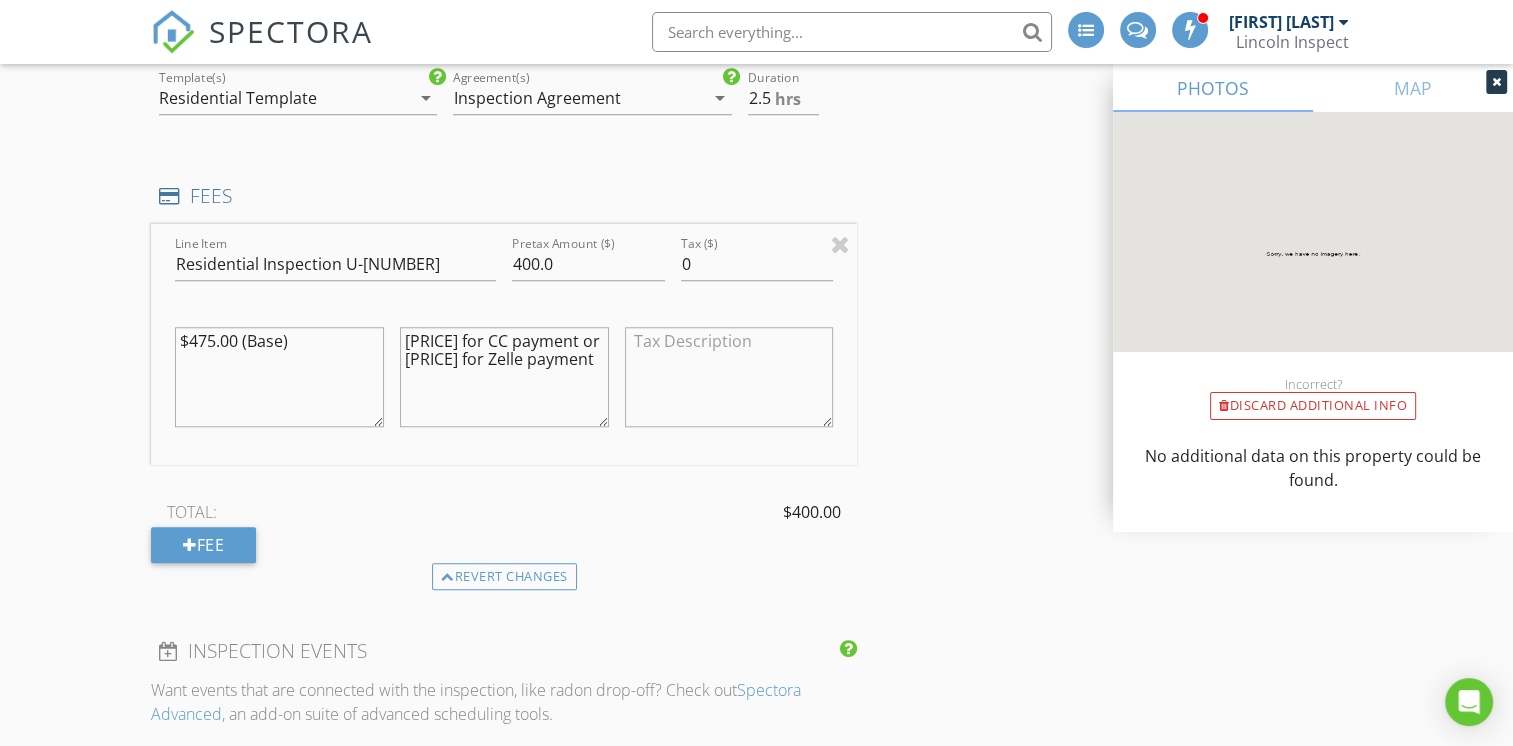 type on "425.00 for CC payment here
or 400 for Zelle payment" 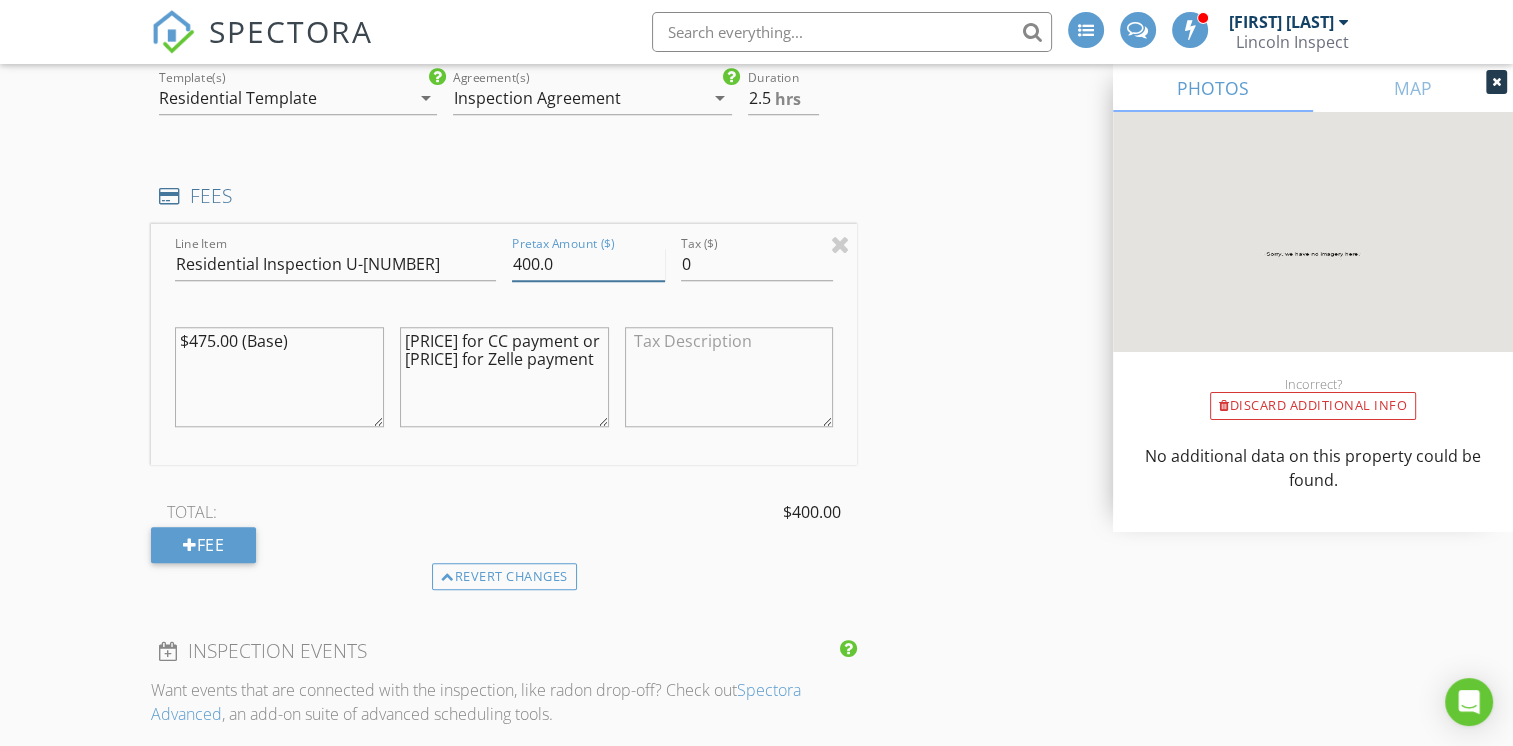 click on "400.0" at bounding box center (588, 264) 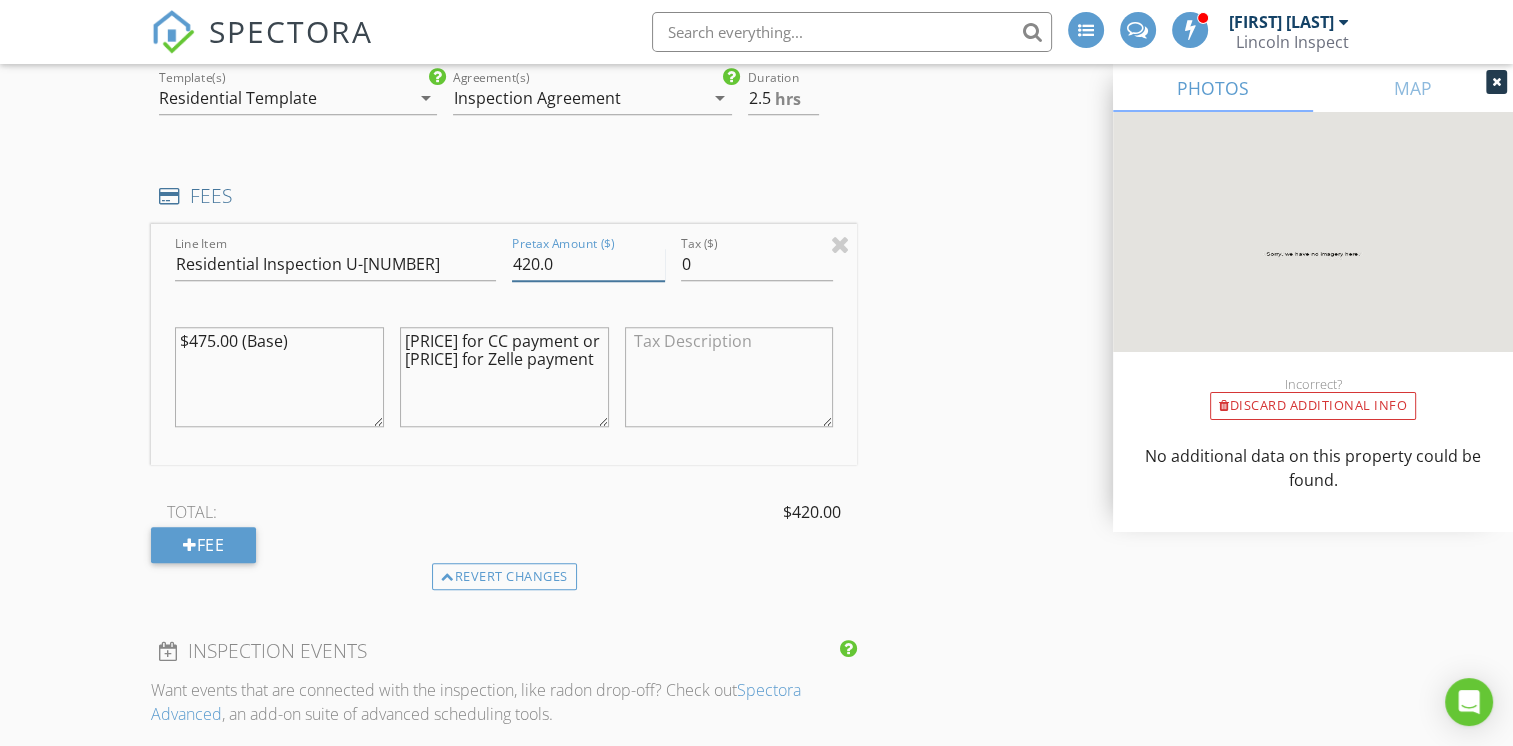 click on "420.0" at bounding box center (588, 264) 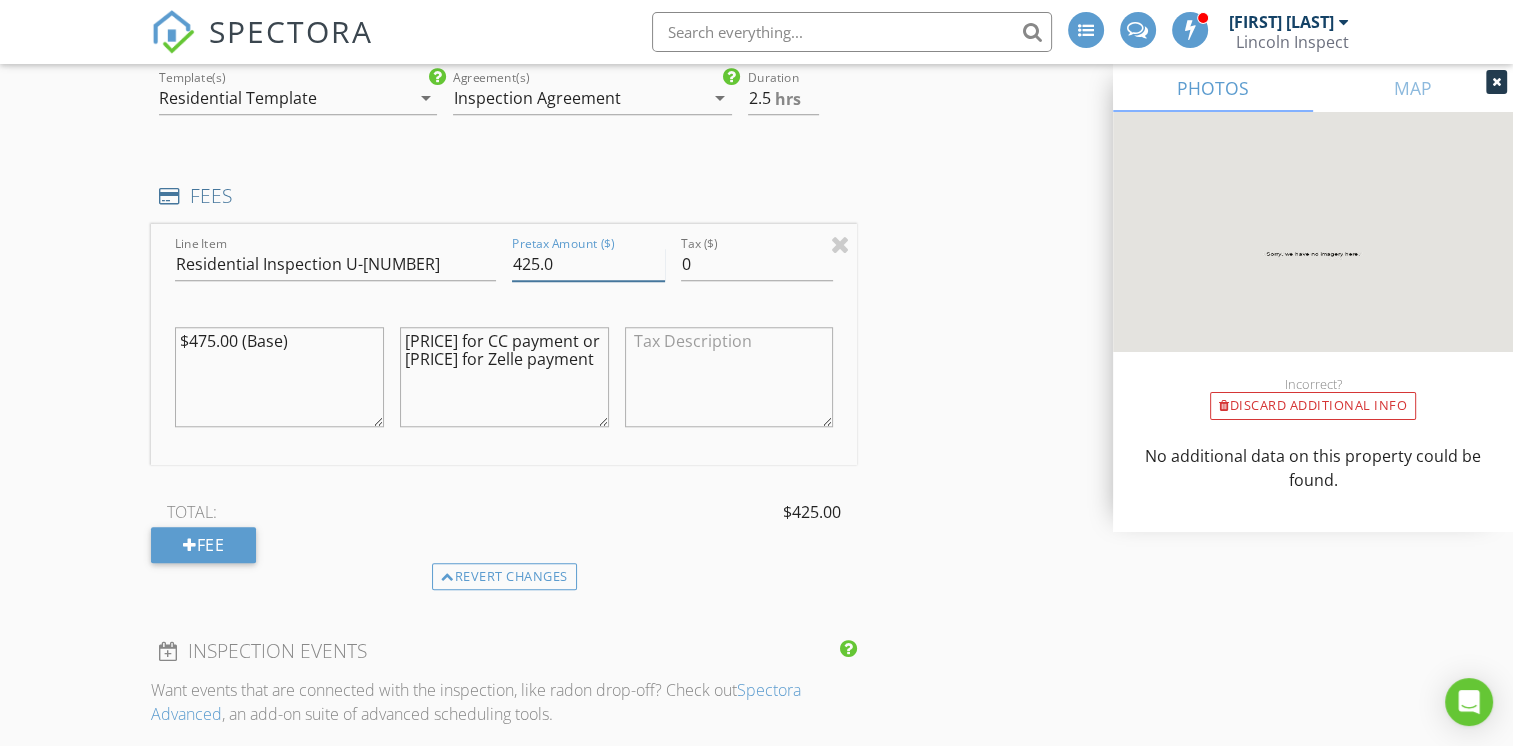 type on "425.0" 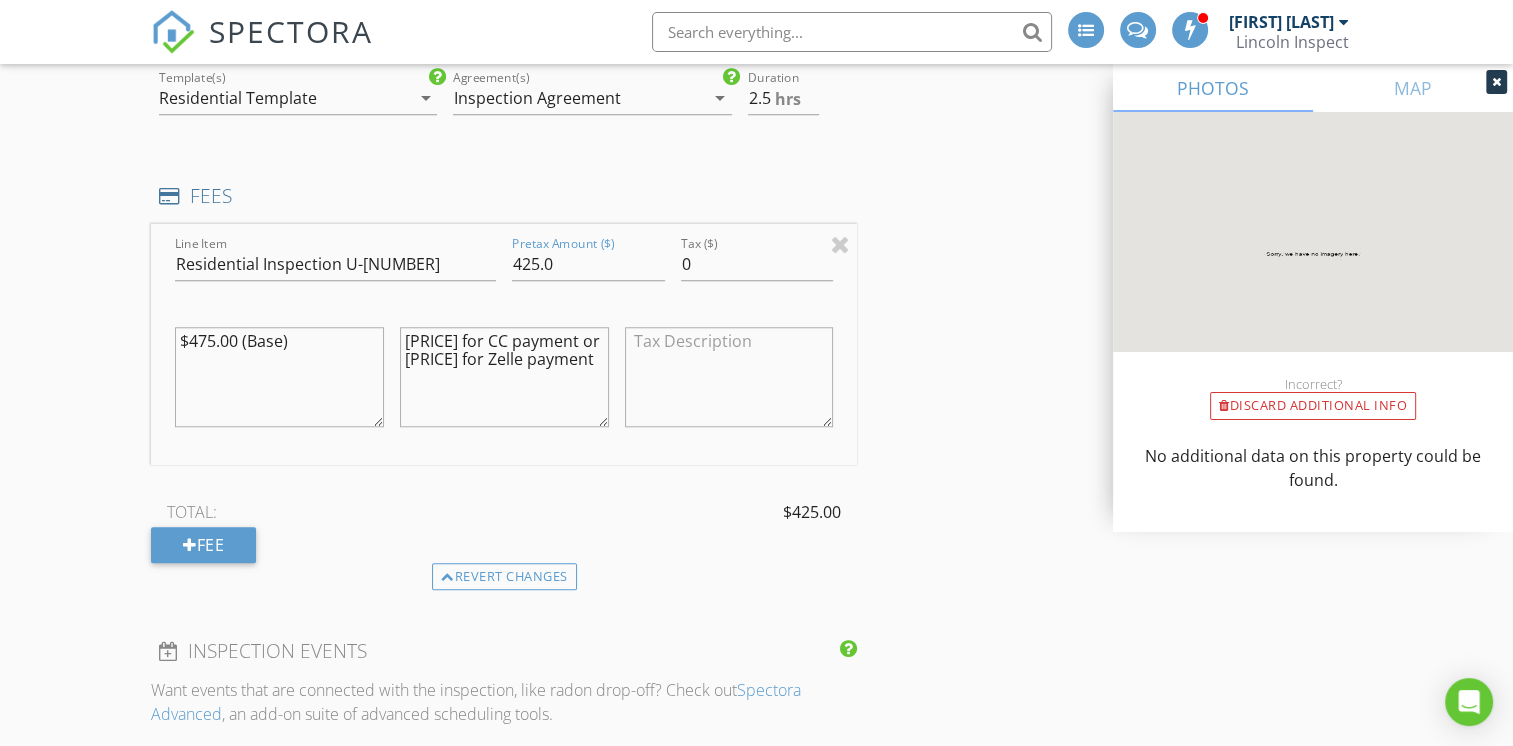 click on "TOTAL:   $425.00" at bounding box center (504, 512) 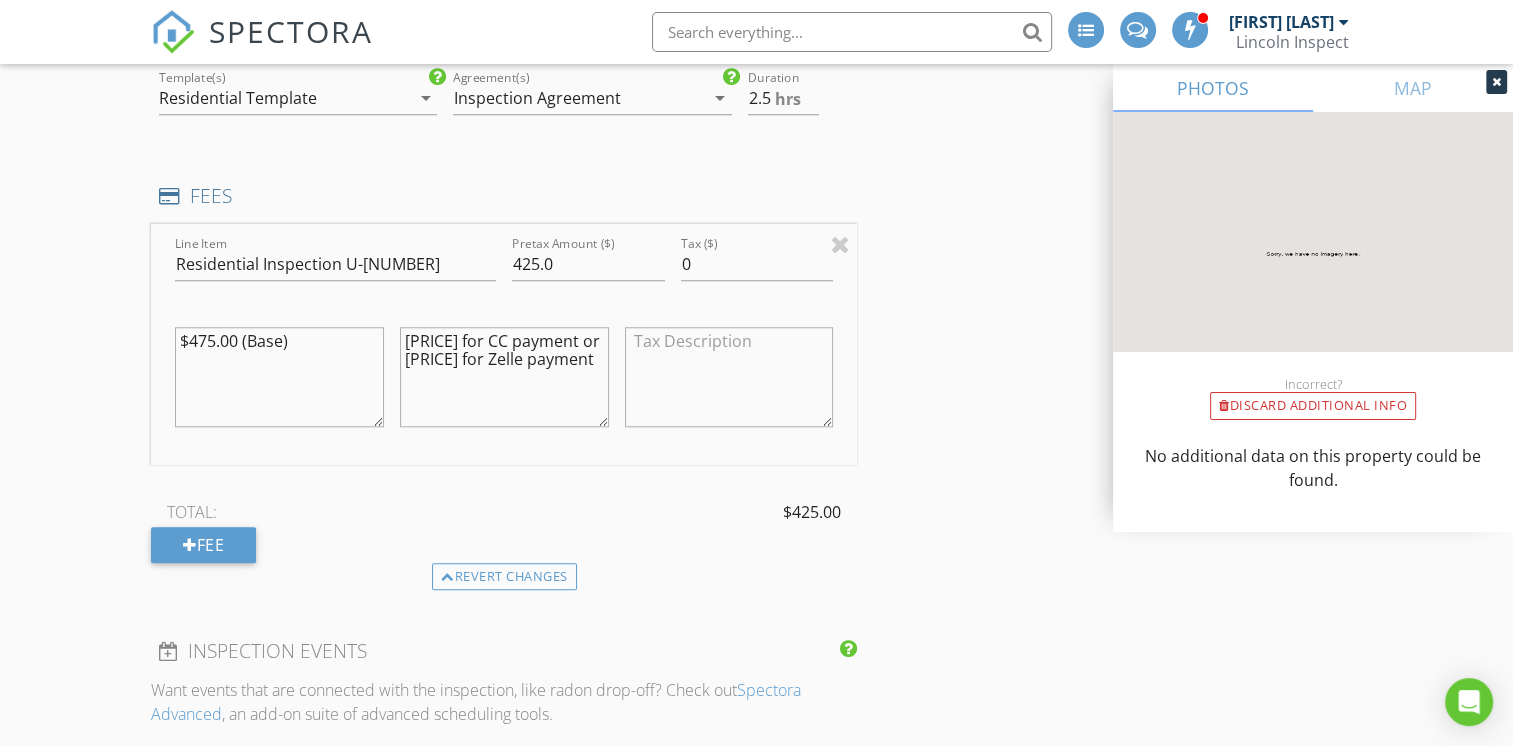 click on "Inspection Agreement" at bounding box center [536, 98] 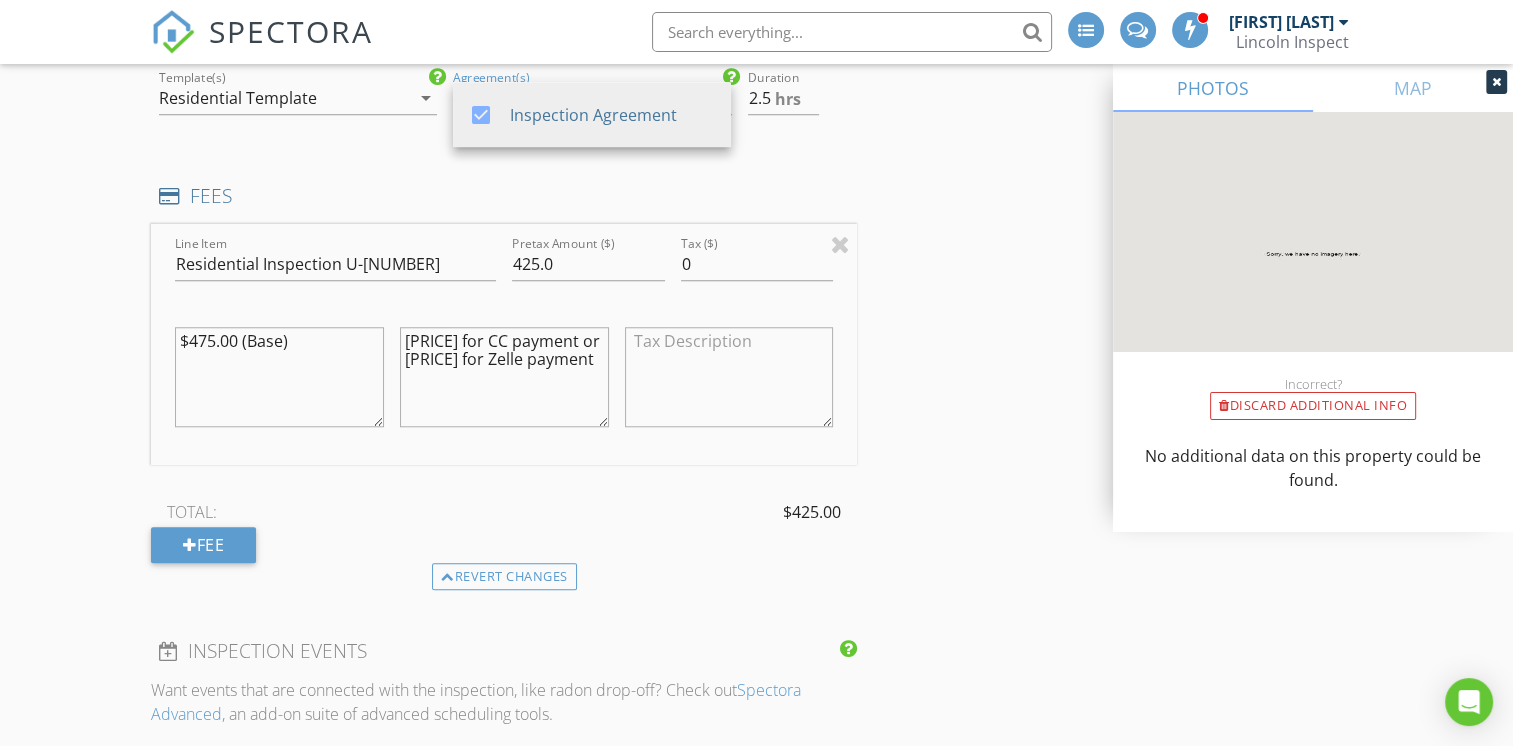 click on "check_box   Inspection Agreement" at bounding box center [592, 114] 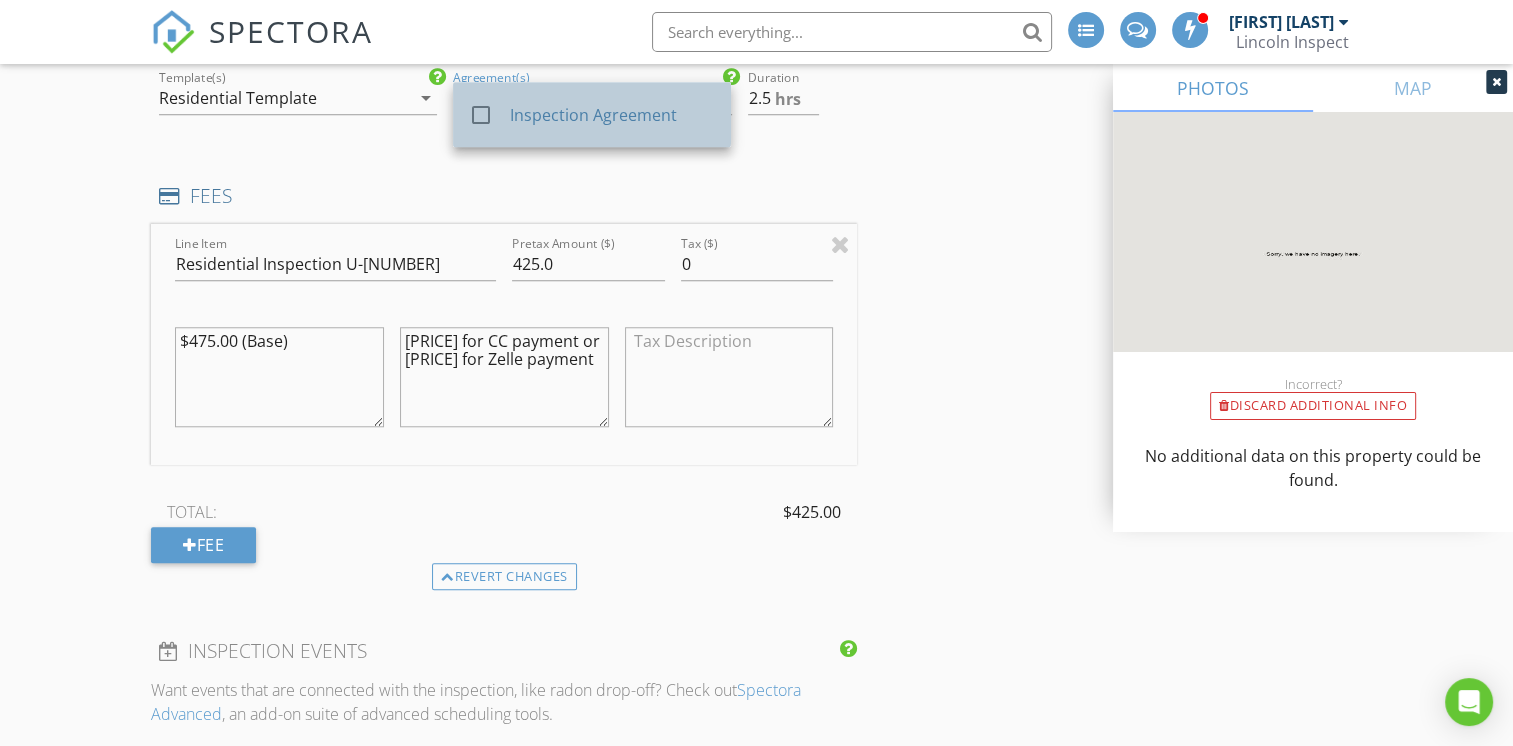 click on "check_box_outline_blank   Inspection Agreement" at bounding box center (592, 114) 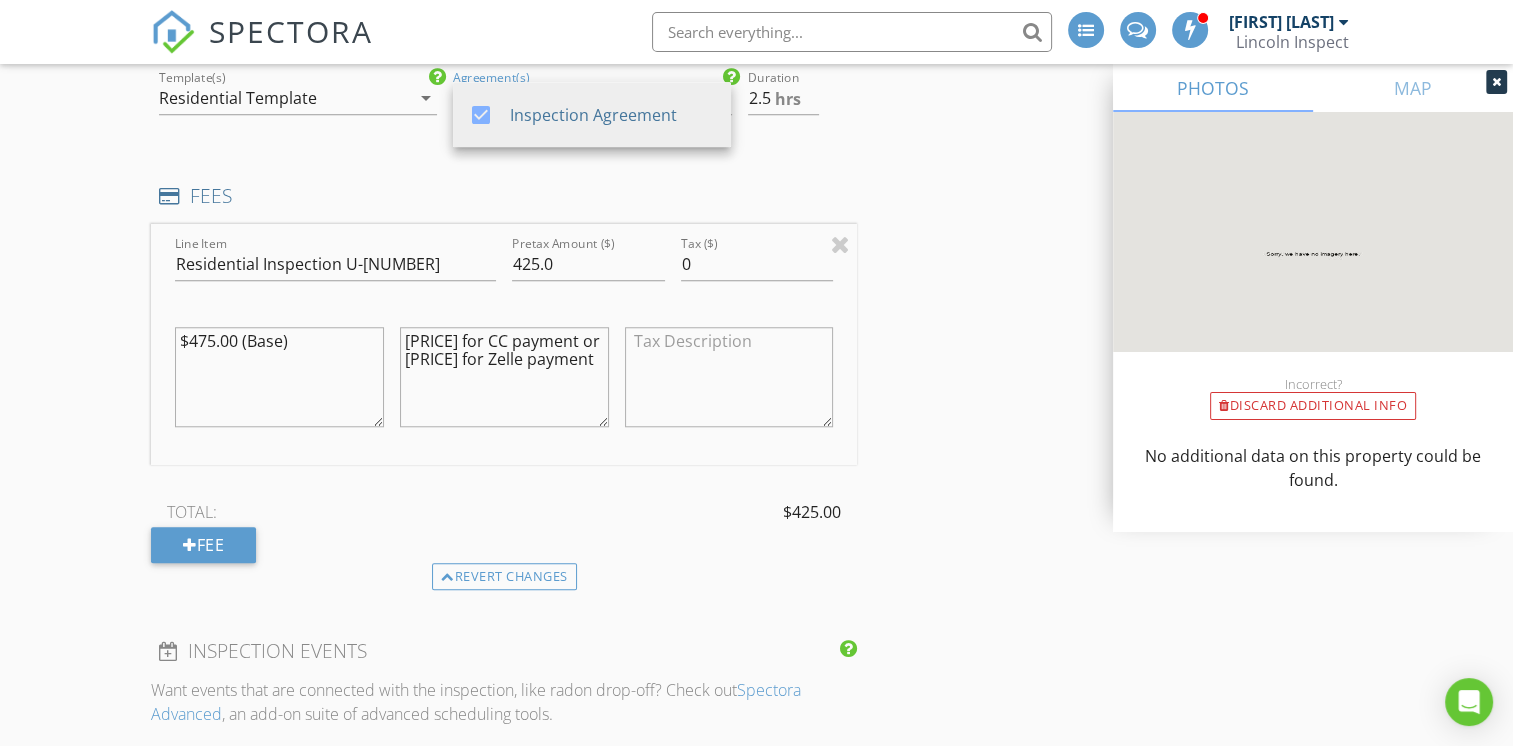 click on "INSPECTOR(S)
check_box   Christian Lincoln   PRIMARY   Christian Lincoln arrow_drop_down   check_box Christian Lincoln specifically requested
Date/Time
08/11/2025 12:00 PM
Location
Address Search       Address 29449 Via Diamante   Unit   City Santa Clarita   State CA   Zip 91354   County Los Angeles     Square Feet   Year Built   Foundation arrow_drop_down     Christian Lincoln     35.0 miles     (an hour)
client
check_box Enable Client CC email for this inspection   Client Search     check_box_outline_blank Client is a Company/Organization     First Name Pascal   Last Name De Bruycker   Email pdb029@gmail.com   CC Email   Phone           Notes   Private Notes
ADD ADDITIONAL client
SERVICES
check_box_outline_blank   Sewer Scope 50’   check_box_outline_blank" at bounding box center [756, 396] 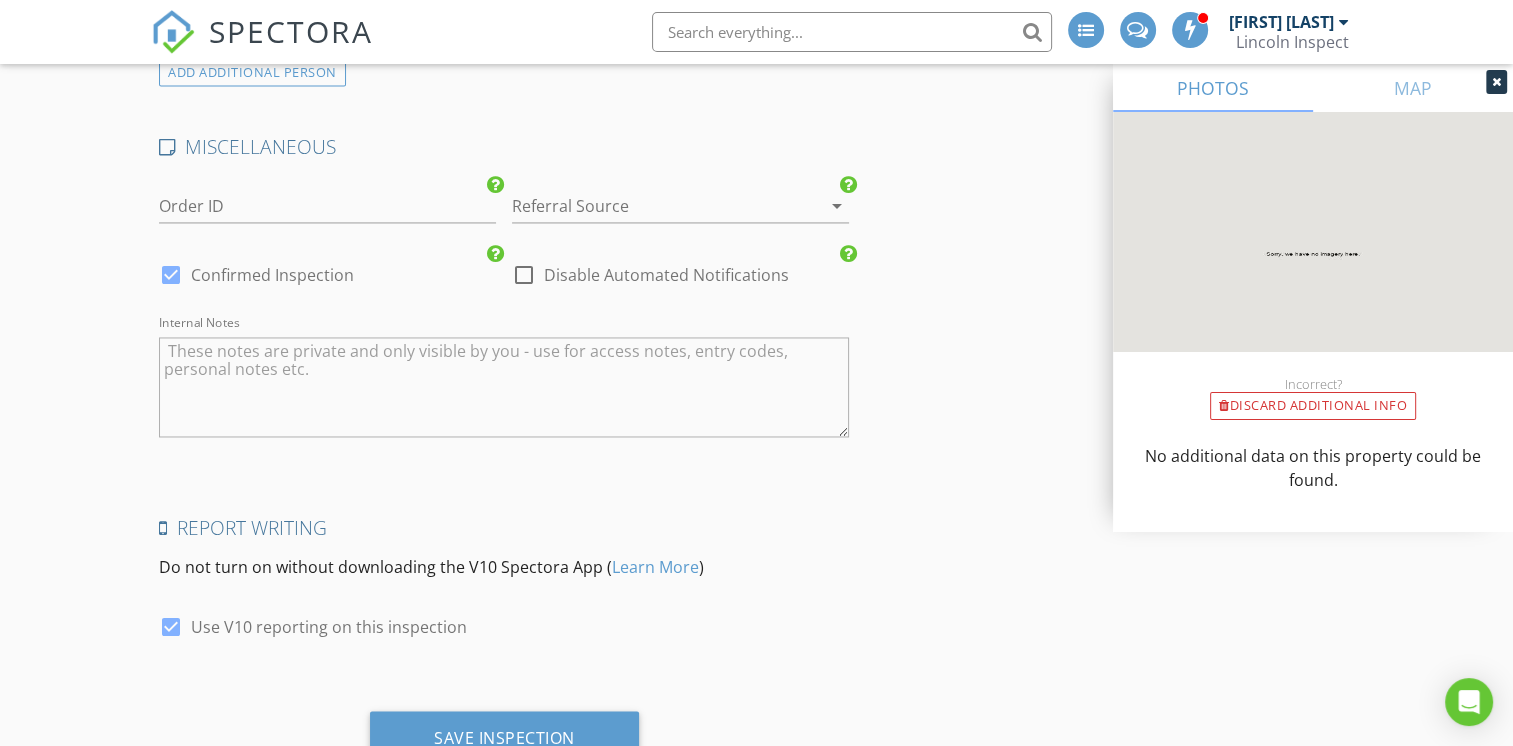 scroll, scrollTop: 3215, scrollLeft: 0, axis: vertical 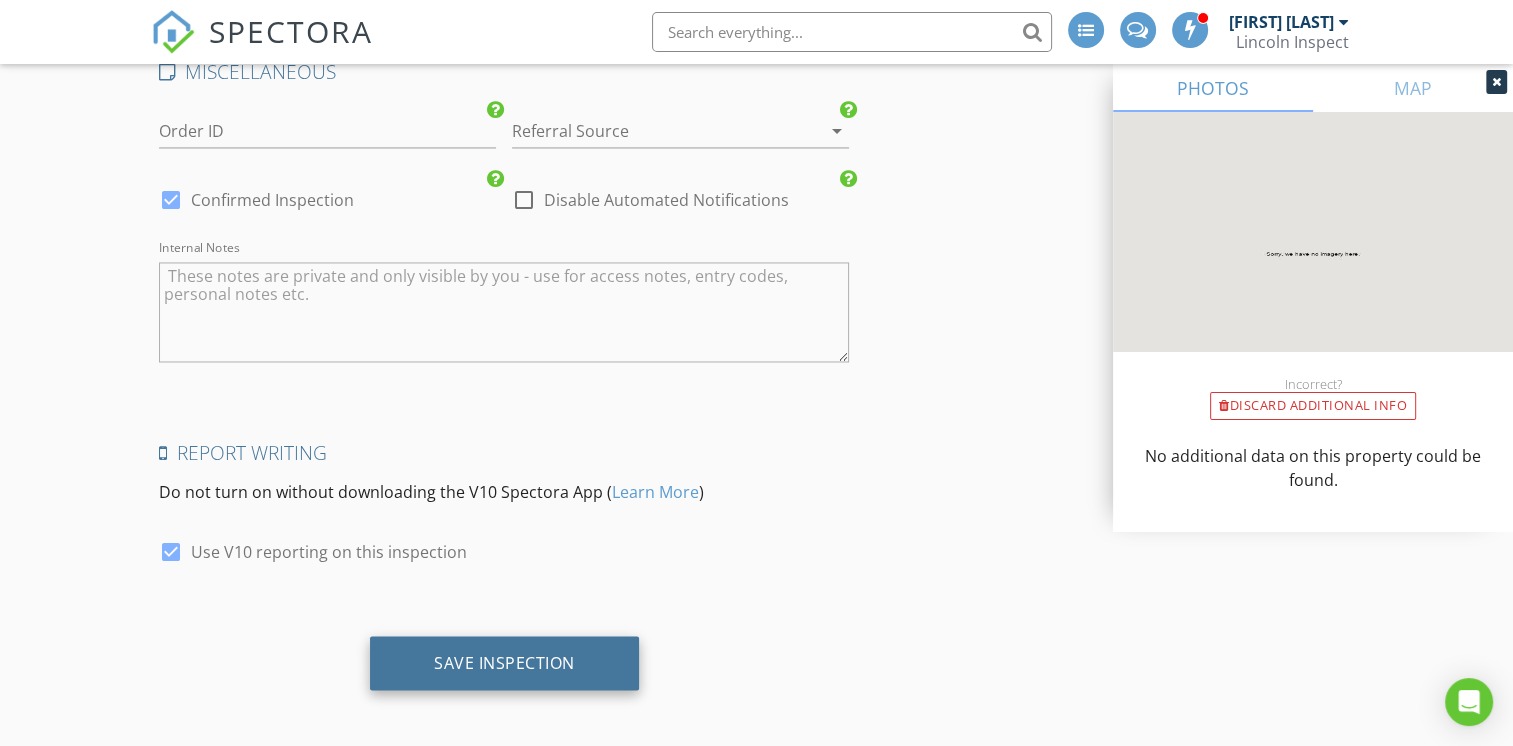 click on "Save Inspection" at bounding box center (504, 662) 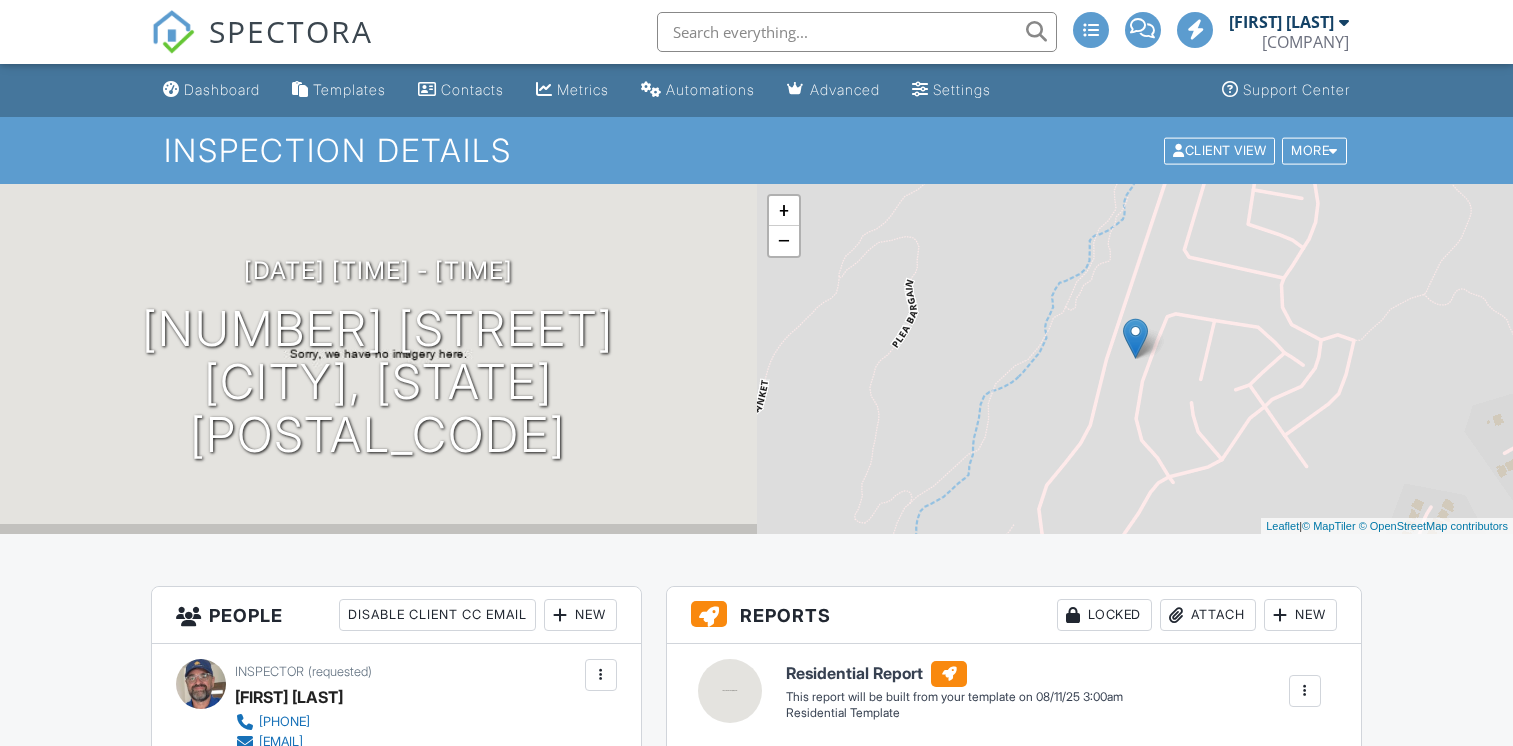 scroll, scrollTop: 0, scrollLeft: 0, axis: both 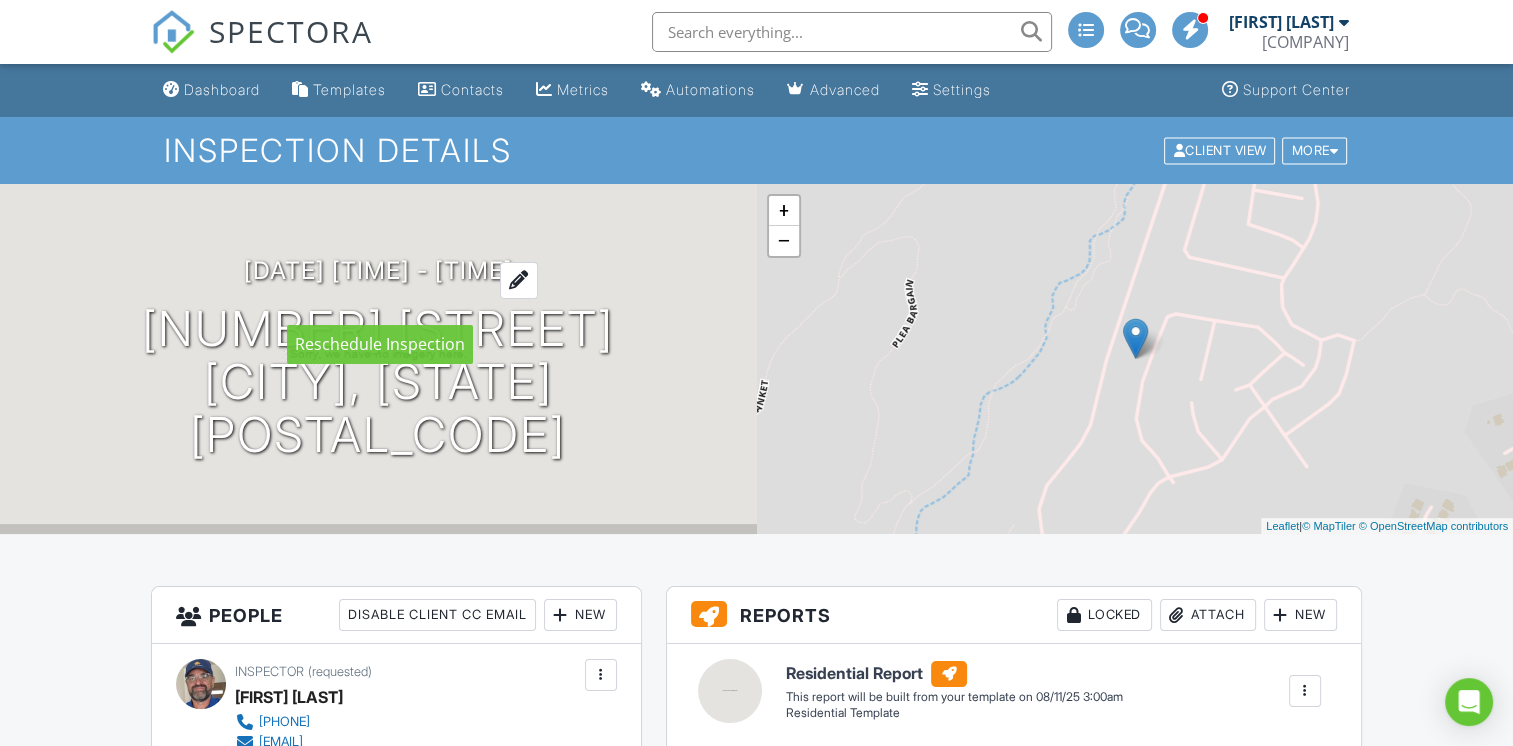 click at bounding box center [519, 280] 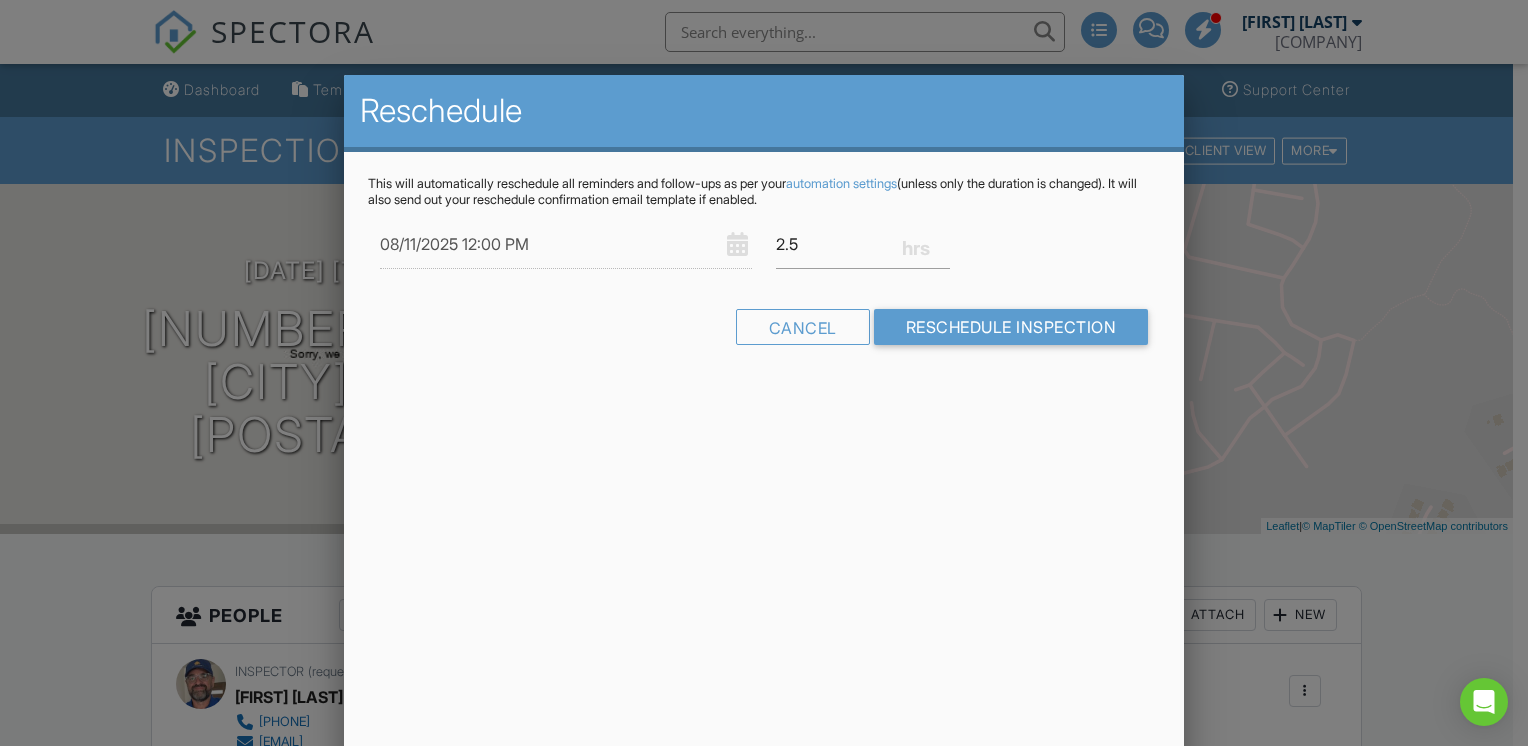 click at bounding box center [764, 366] 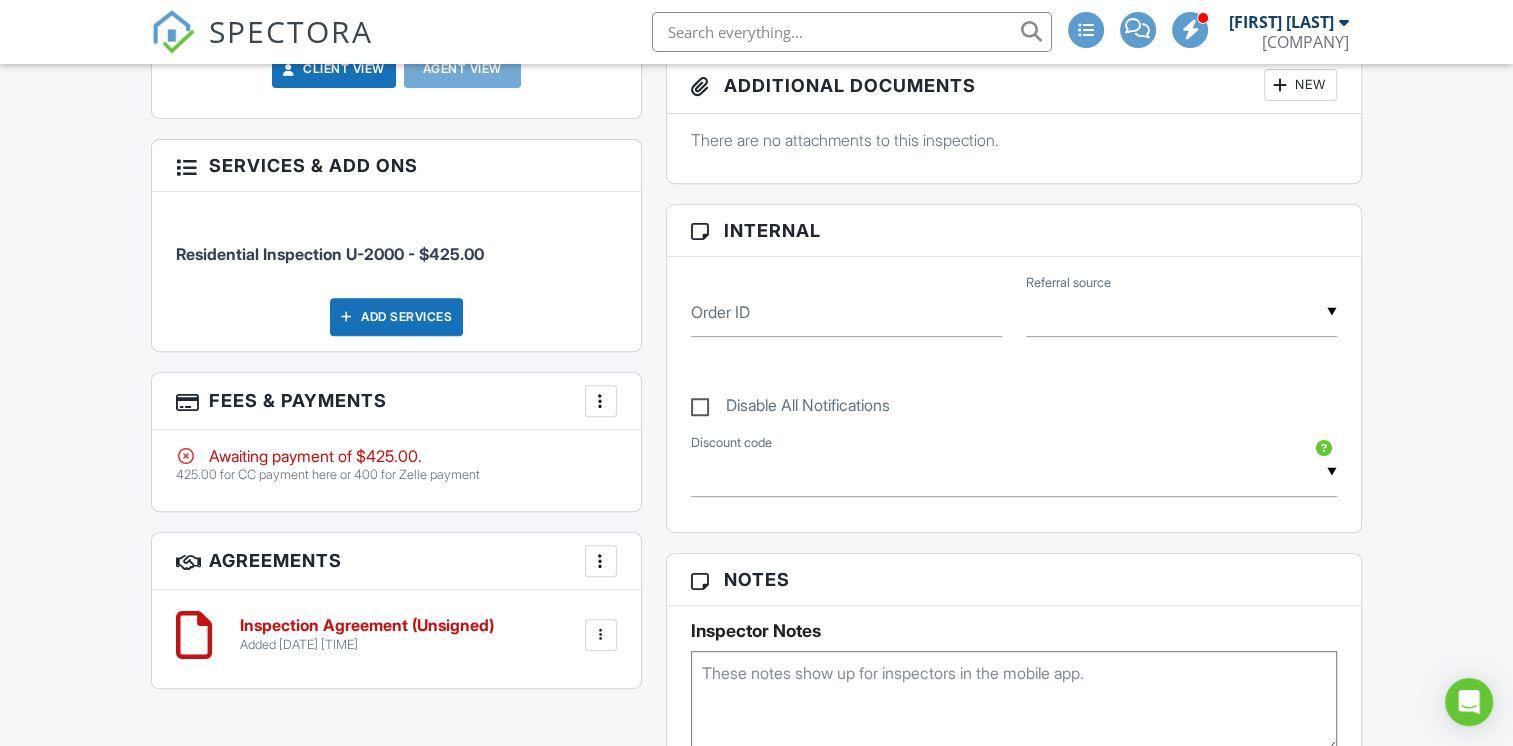 scroll, scrollTop: 0, scrollLeft: 0, axis: both 